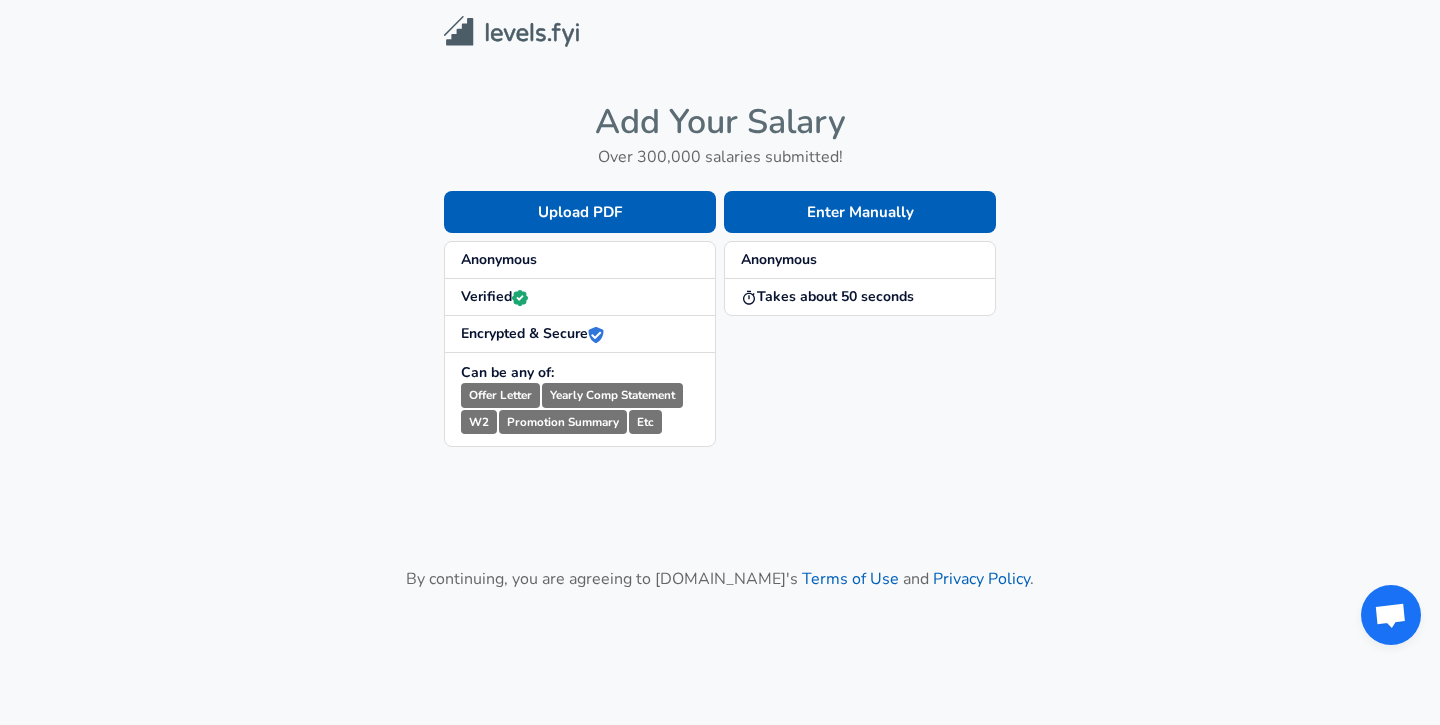 scroll, scrollTop: 0, scrollLeft: 0, axis: both 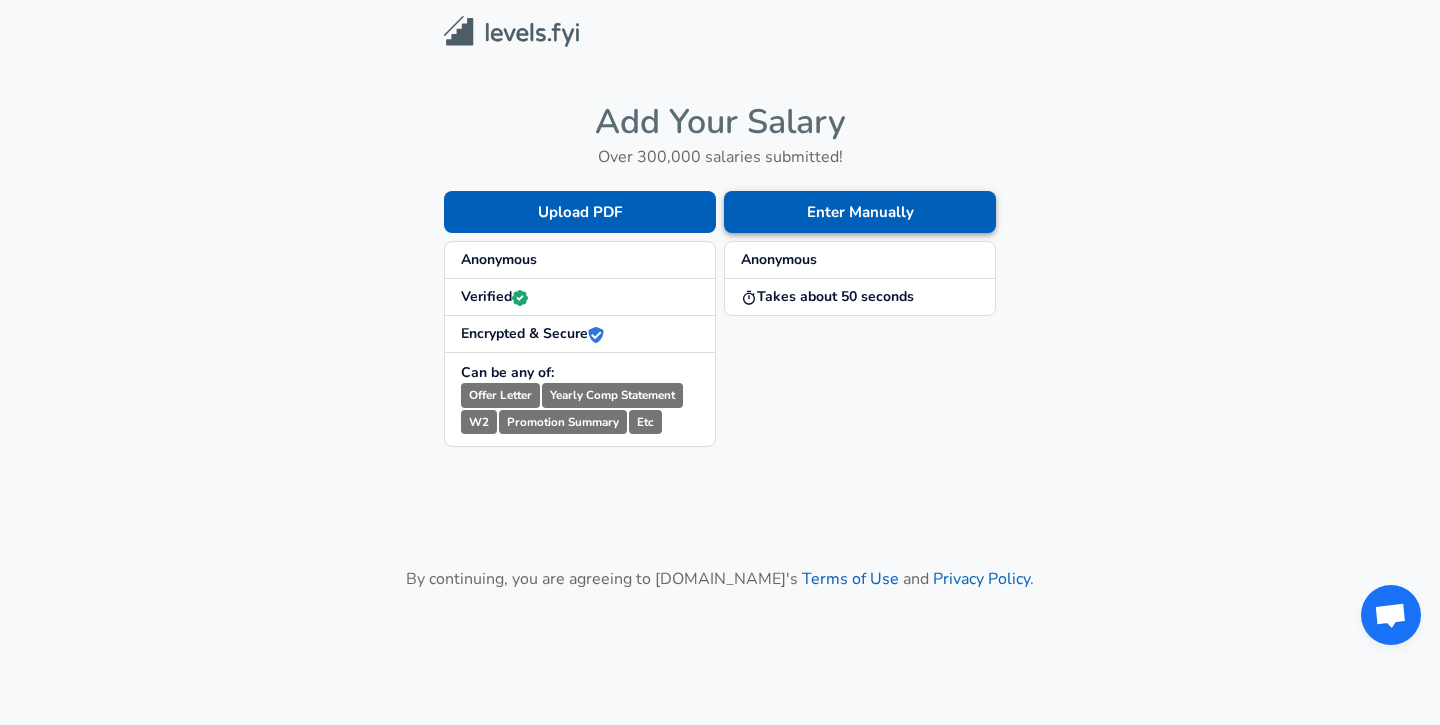 click on "Enter Manually" at bounding box center [860, 212] 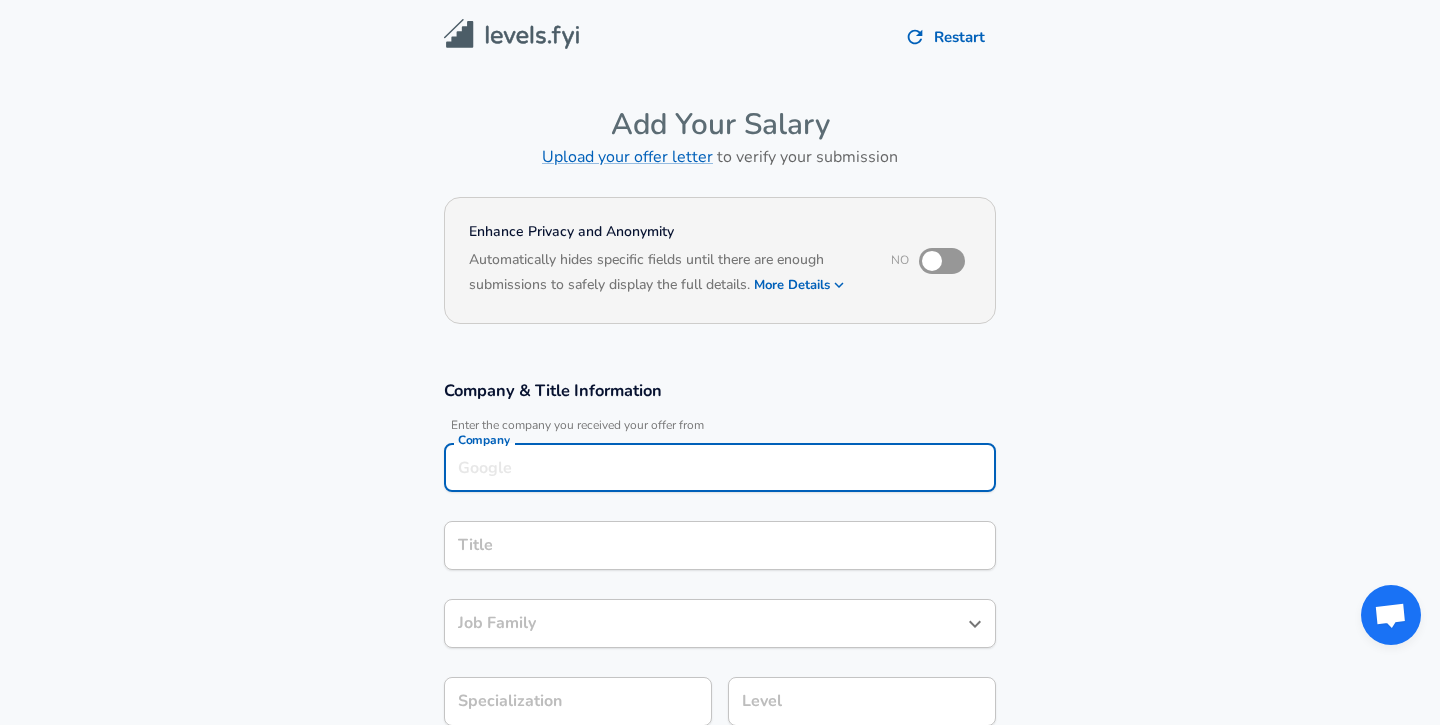 scroll, scrollTop: 20, scrollLeft: 0, axis: vertical 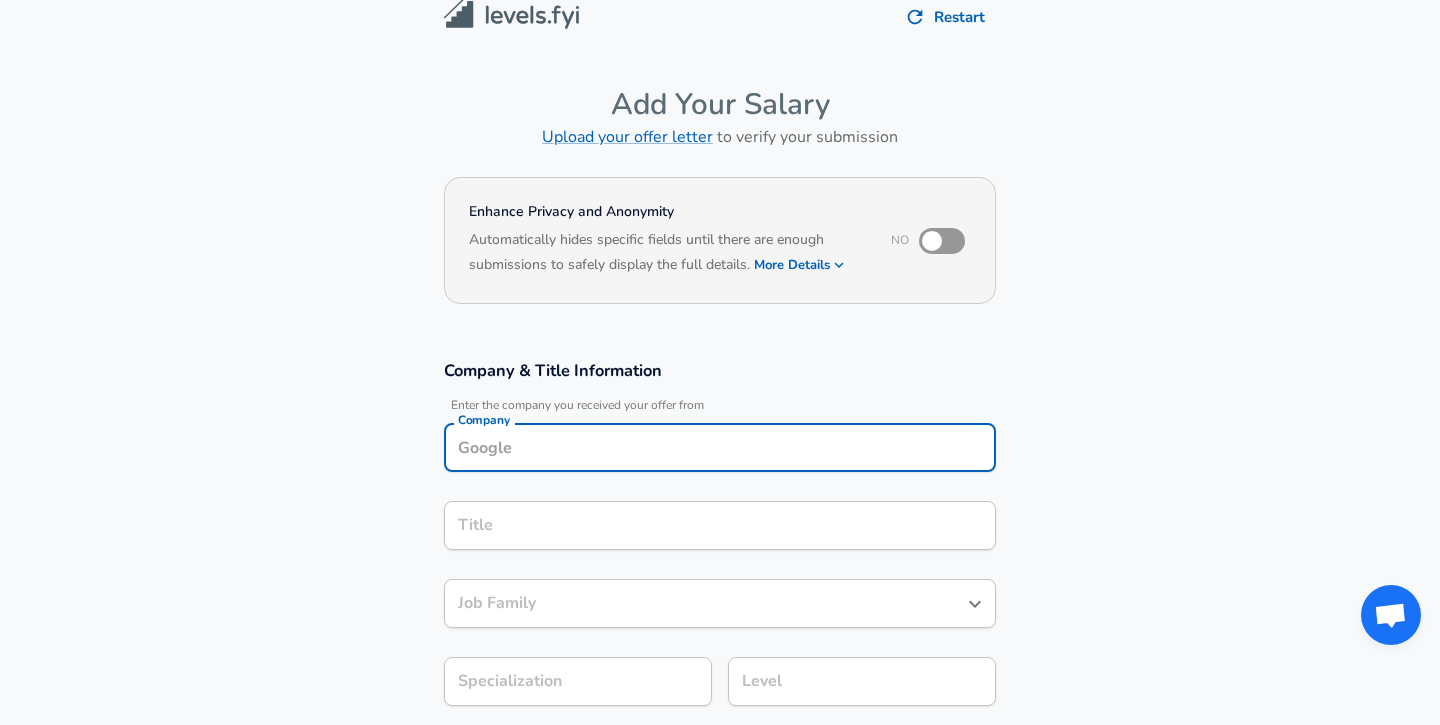 click on "Company" at bounding box center [720, 447] 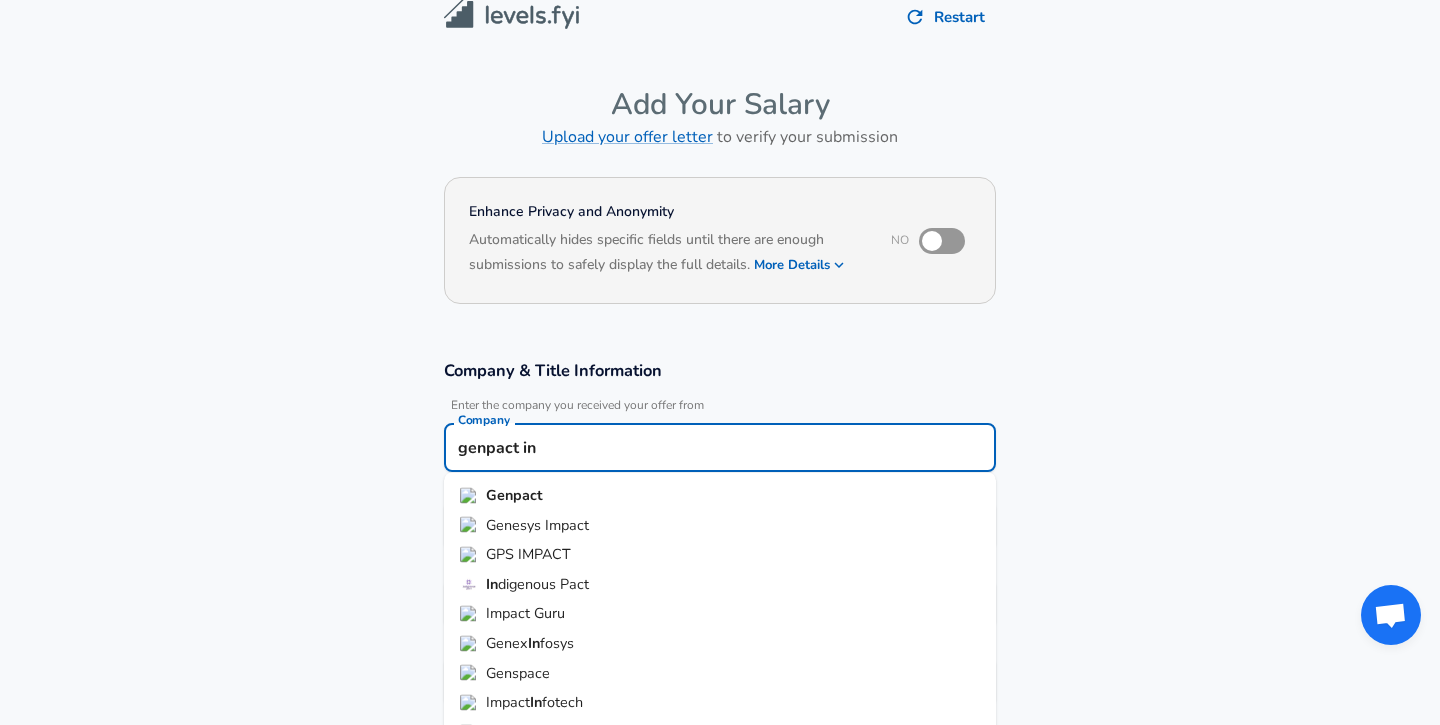 click on "Genpact" at bounding box center (514, 495) 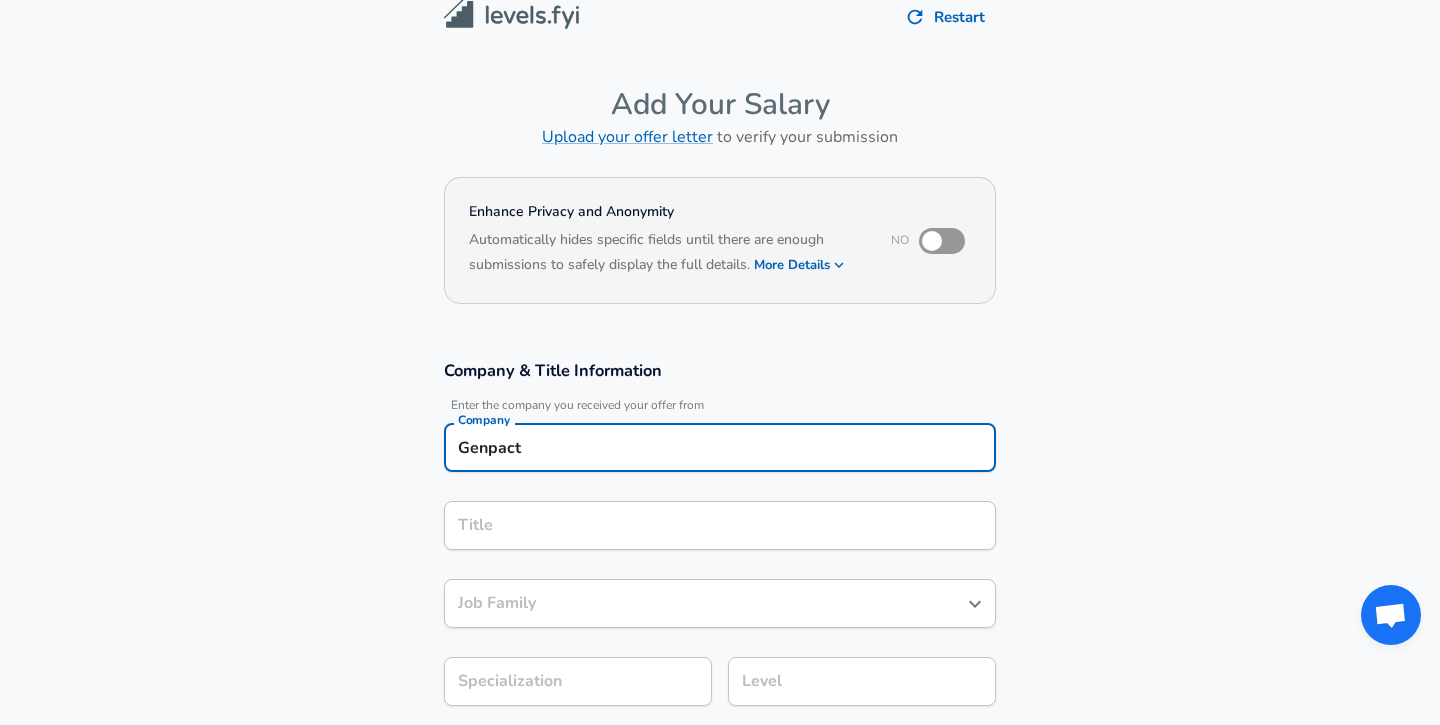 type on "Genpact" 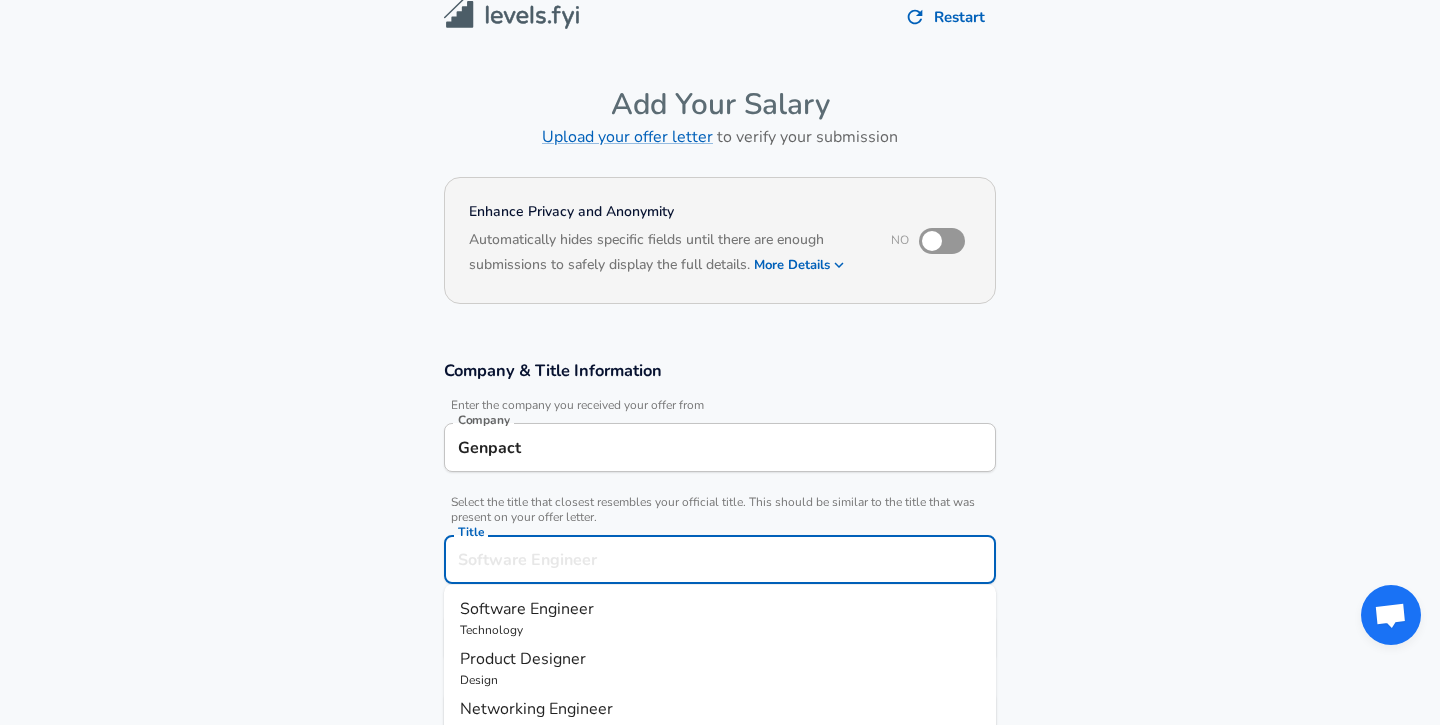 scroll, scrollTop: 60, scrollLeft: 0, axis: vertical 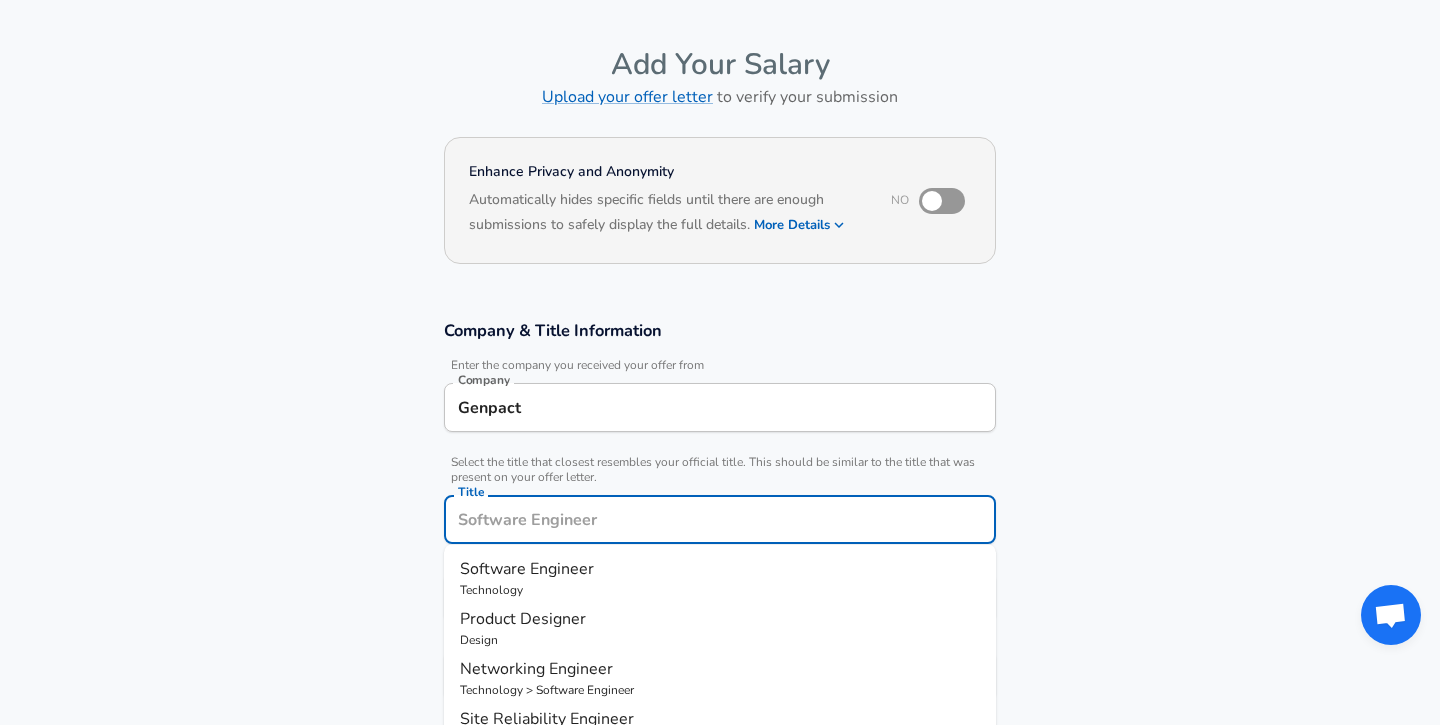 click on "Title" at bounding box center [720, 519] 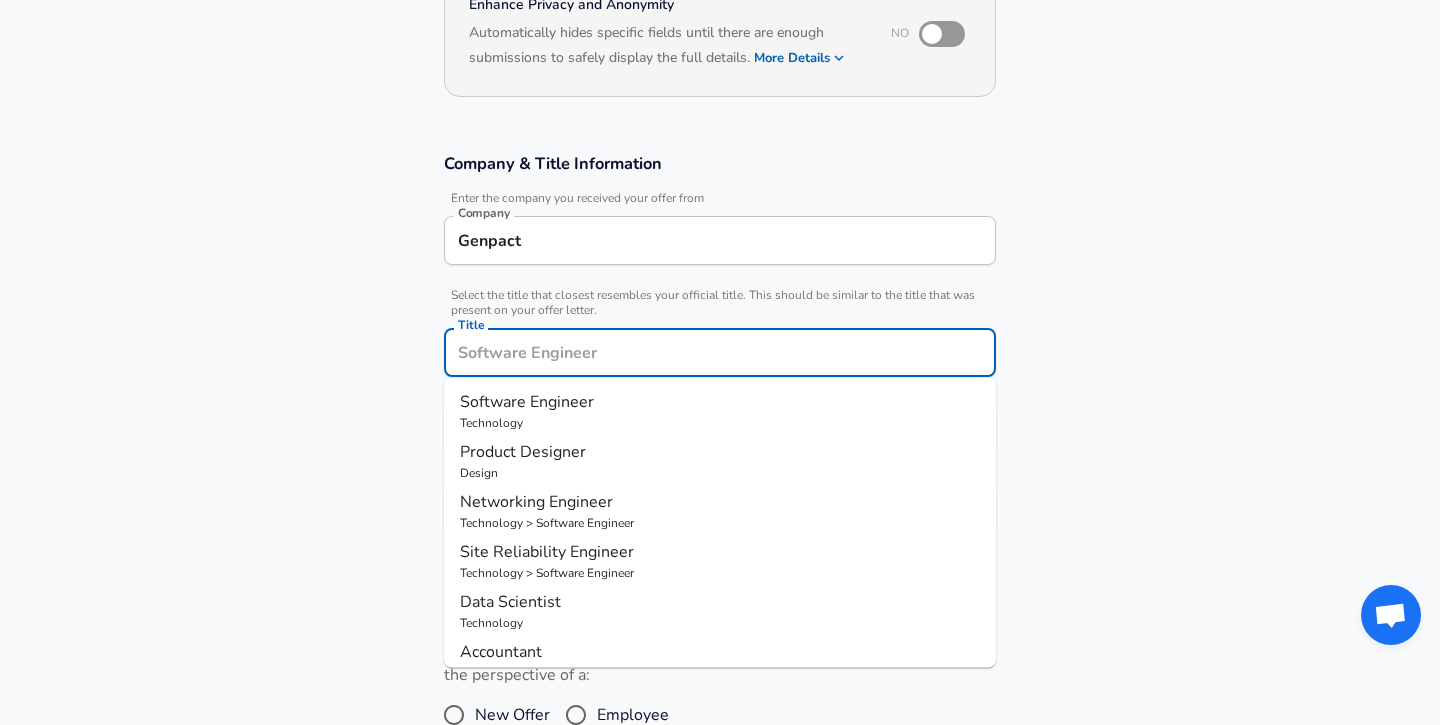 scroll, scrollTop: 228, scrollLeft: 0, axis: vertical 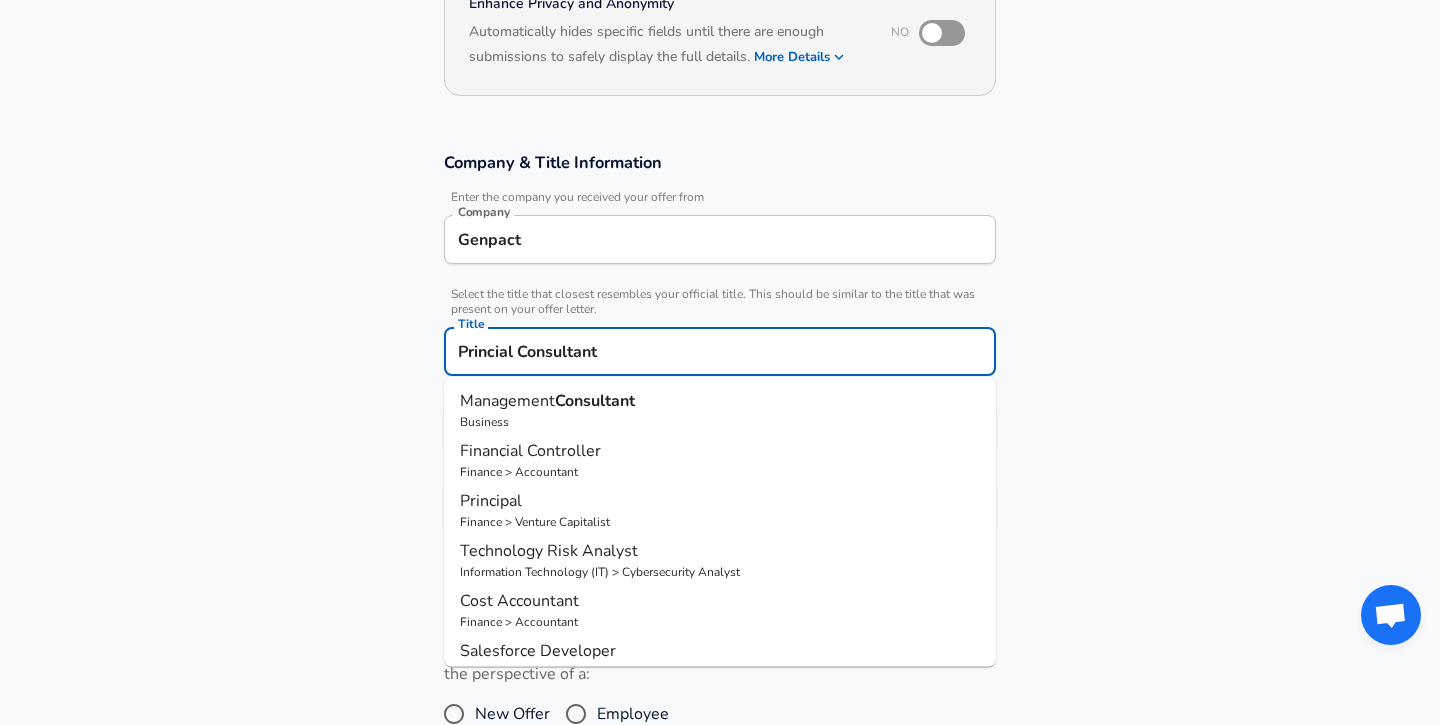 type on "Princial Consultant" 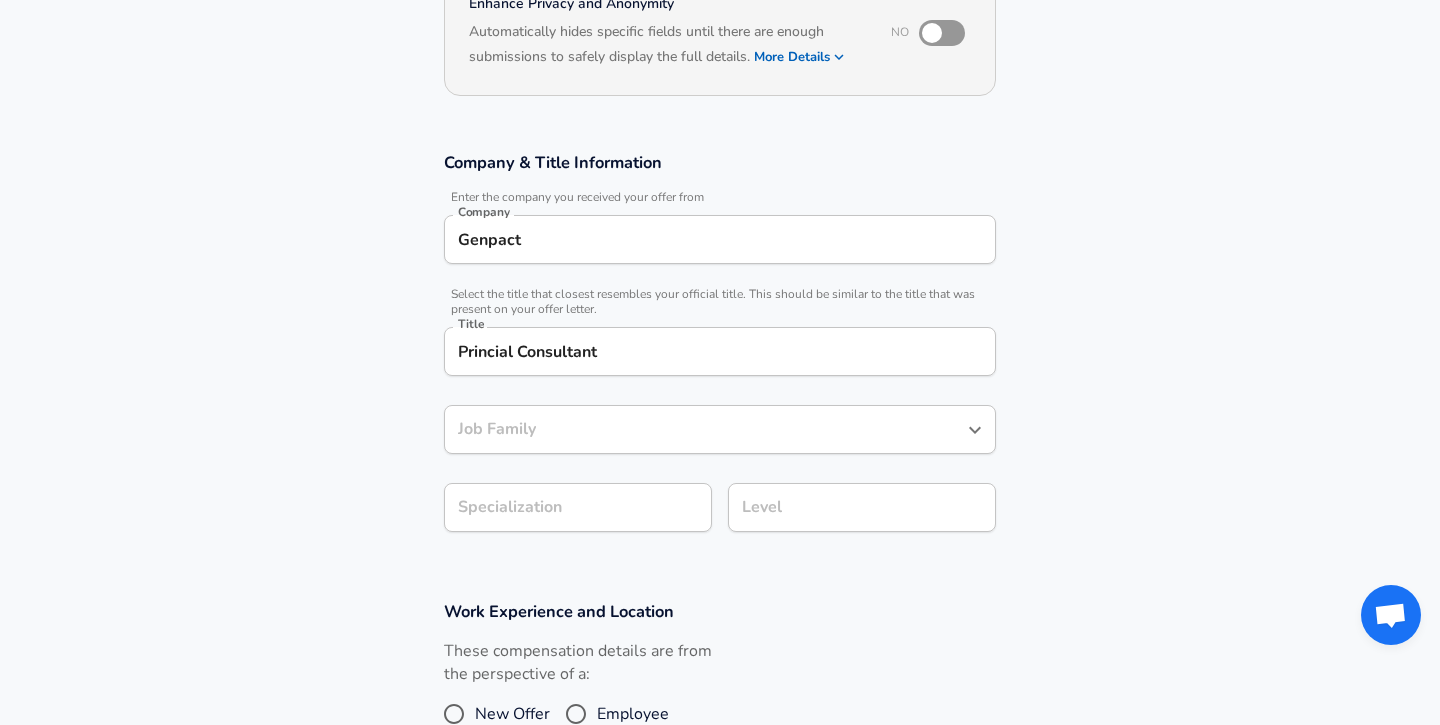 click on "Company & Title Information   Enter the company you received your offer from Company Genpact Company   Select the title that closest resembles your official title. This should be similar to the title that was present on your offer letter. Title Princial Consultant Title Job Family Job Family Specialization Specialization Level Level" at bounding box center (720, 352) 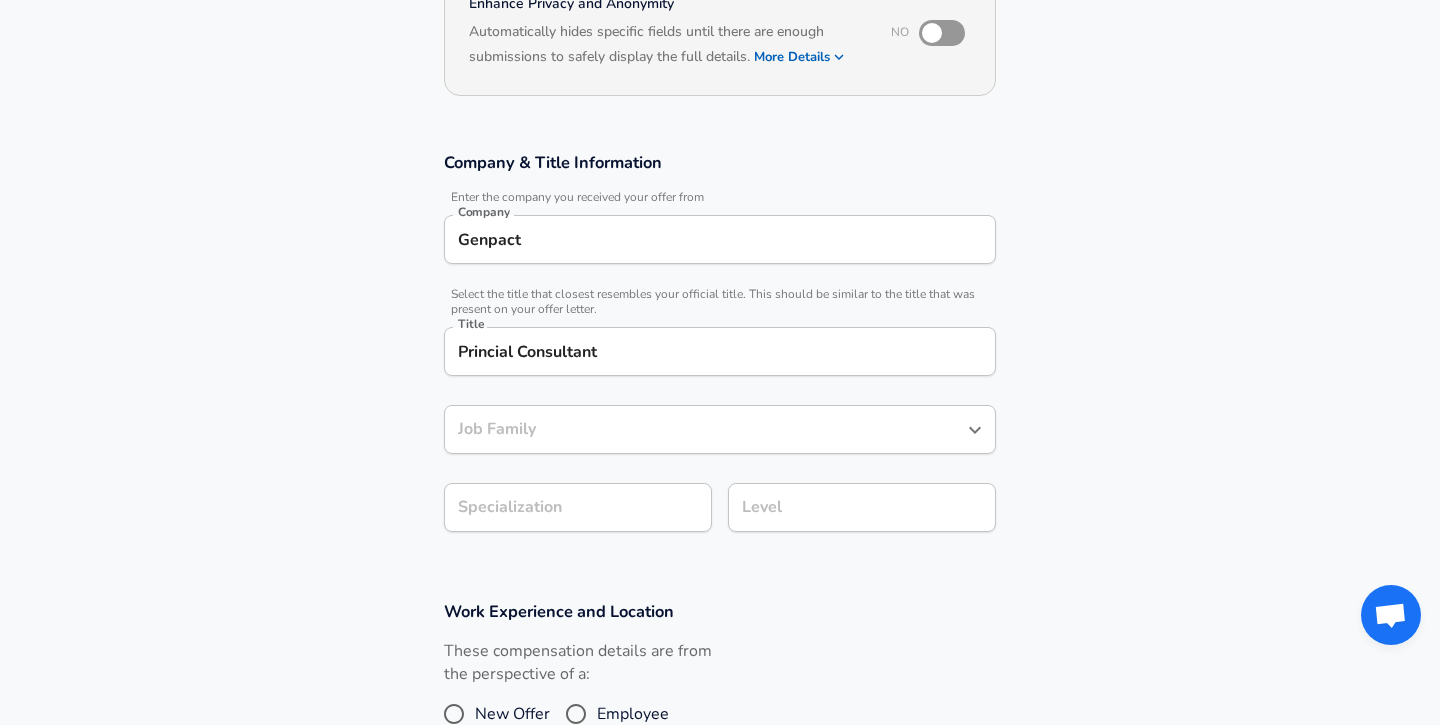 scroll, scrollTop: 268, scrollLeft: 0, axis: vertical 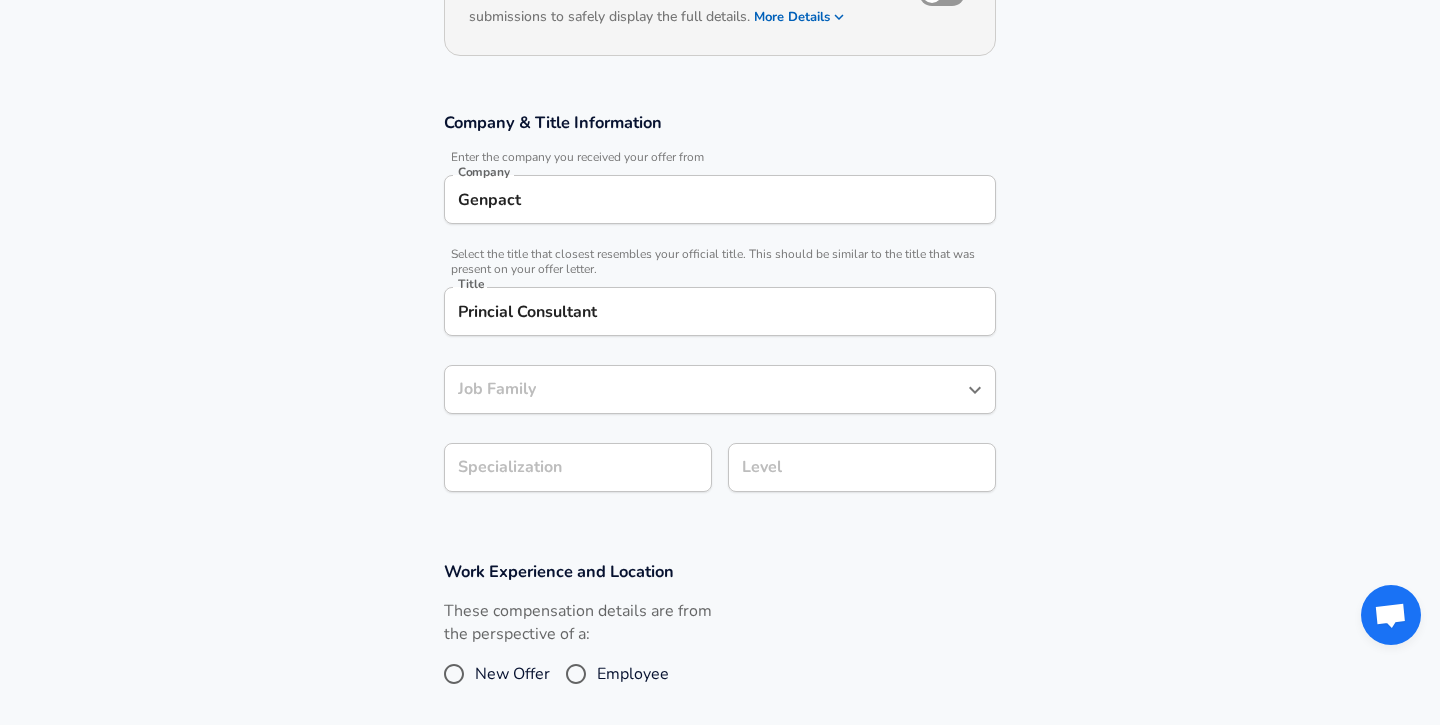 click on "Job Family" at bounding box center (705, 389) 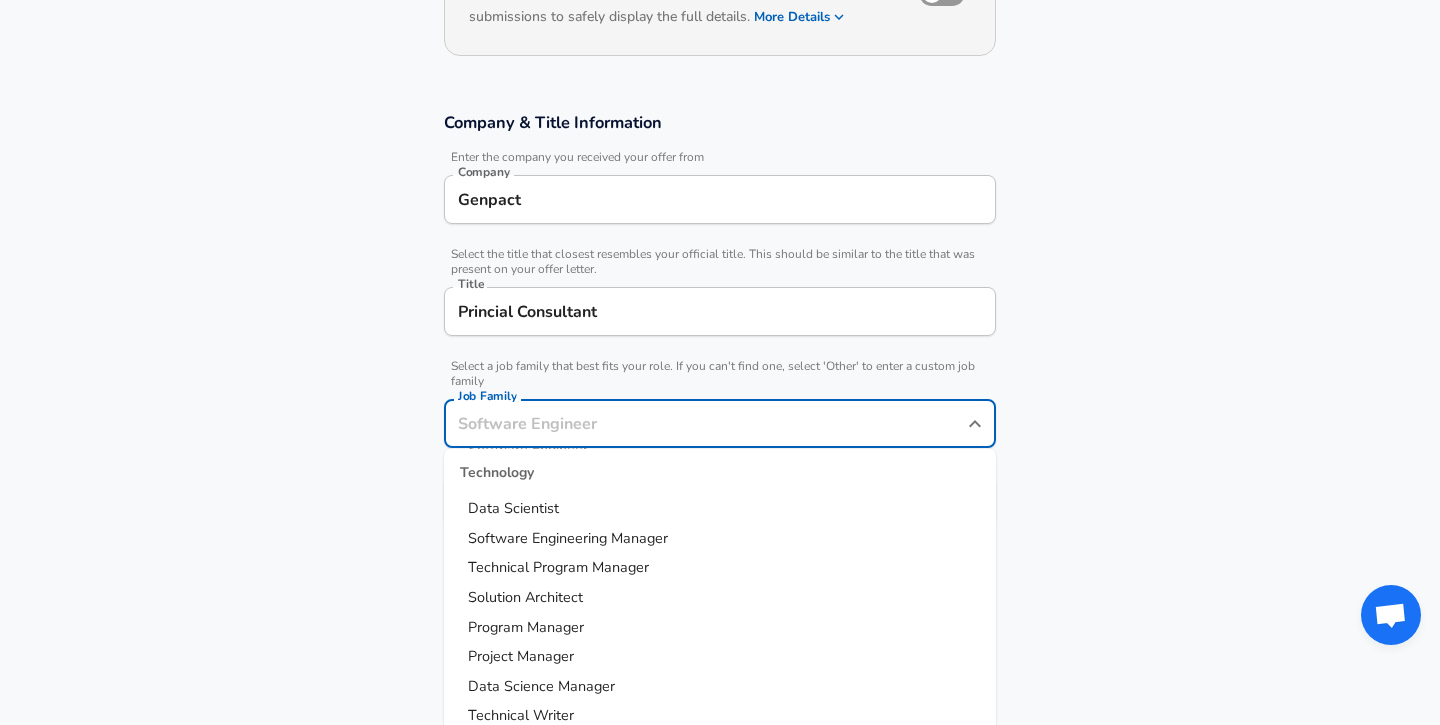 scroll, scrollTop: 0, scrollLeft: 0, axis: both 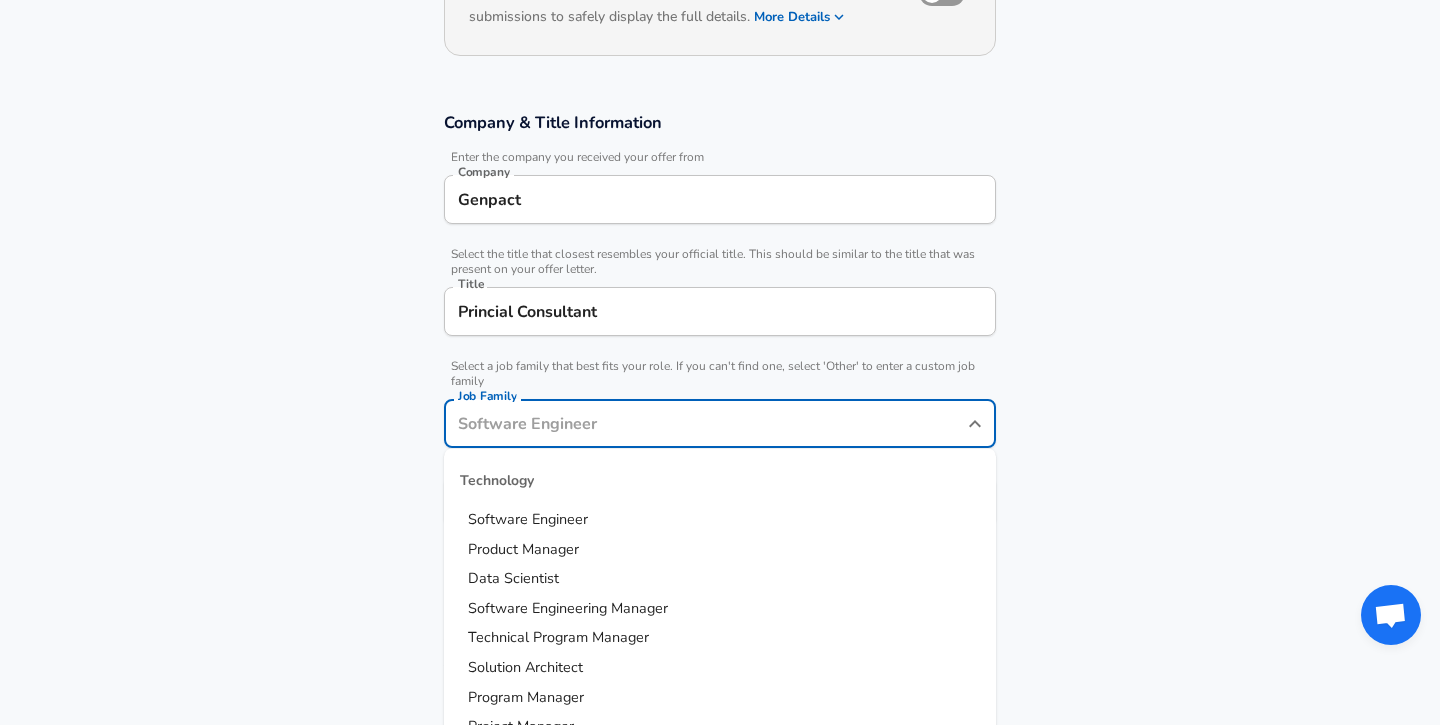 click on "Software Engineer" at bounding box center [528, 519] 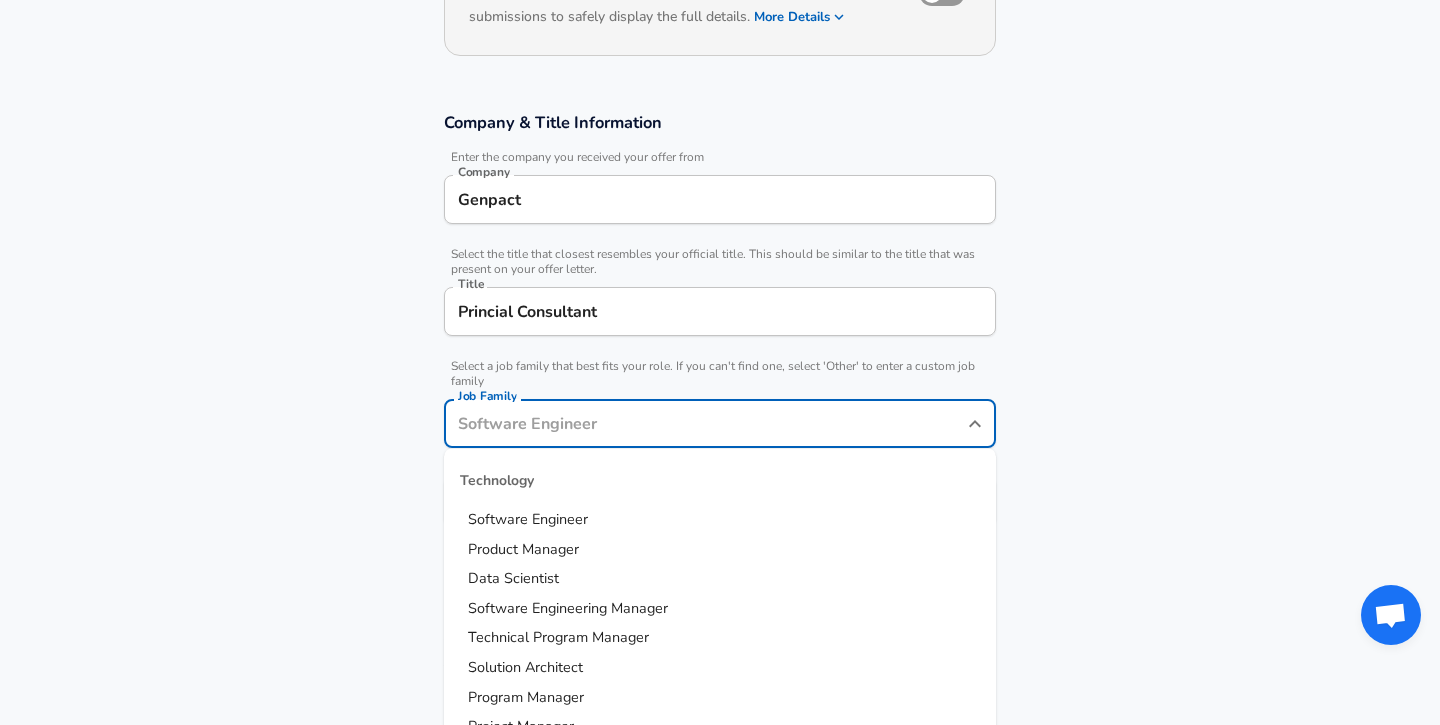 type on "Software Engineer" 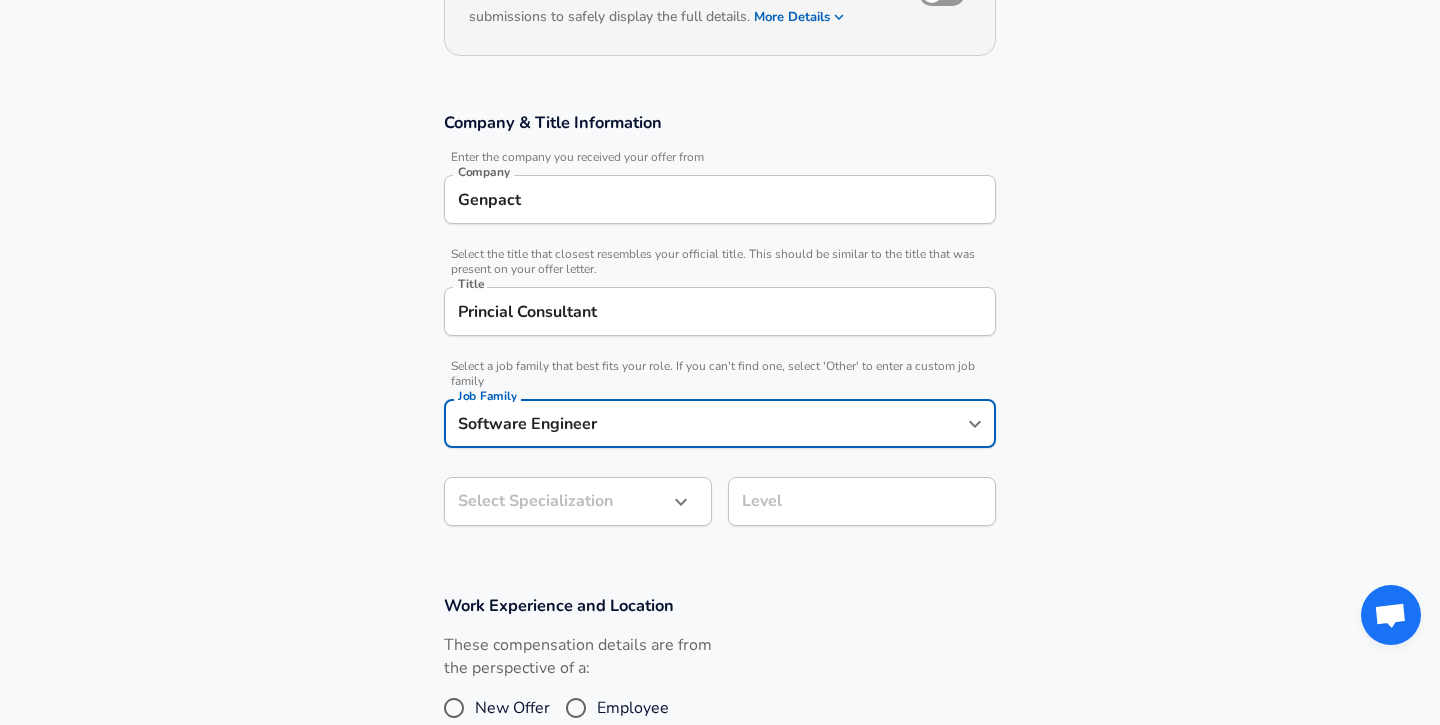 click on "Restart Add Your Salary Upload your offer letter   to verify your submission Enhance Privacy and Anonymity No Automatically hides specific fields until there are enough submissions to safely display the full details.   More Details Based on your submission and the data points that we have already collected, we will automatically hide and anonymize specific fields if there aren't enough data points to remain sufficiently anonymous. Company & Title Information   Enter the company you received your offer from Company Genpact Company   Select the title that closest resembles your official title. This should be similar to the title that was present on your offer letter. Title Princial Consultant Title   Select a job family that best fits your role. If you can't find one, select 'Other' to enter a custom job family Job Family Software Engineer Job Family Select Specialization ​ Select Specialization Level Level Work Experience and Location These compensation details are from the perspective of a: New Offer" at bounding box center (720, 94) 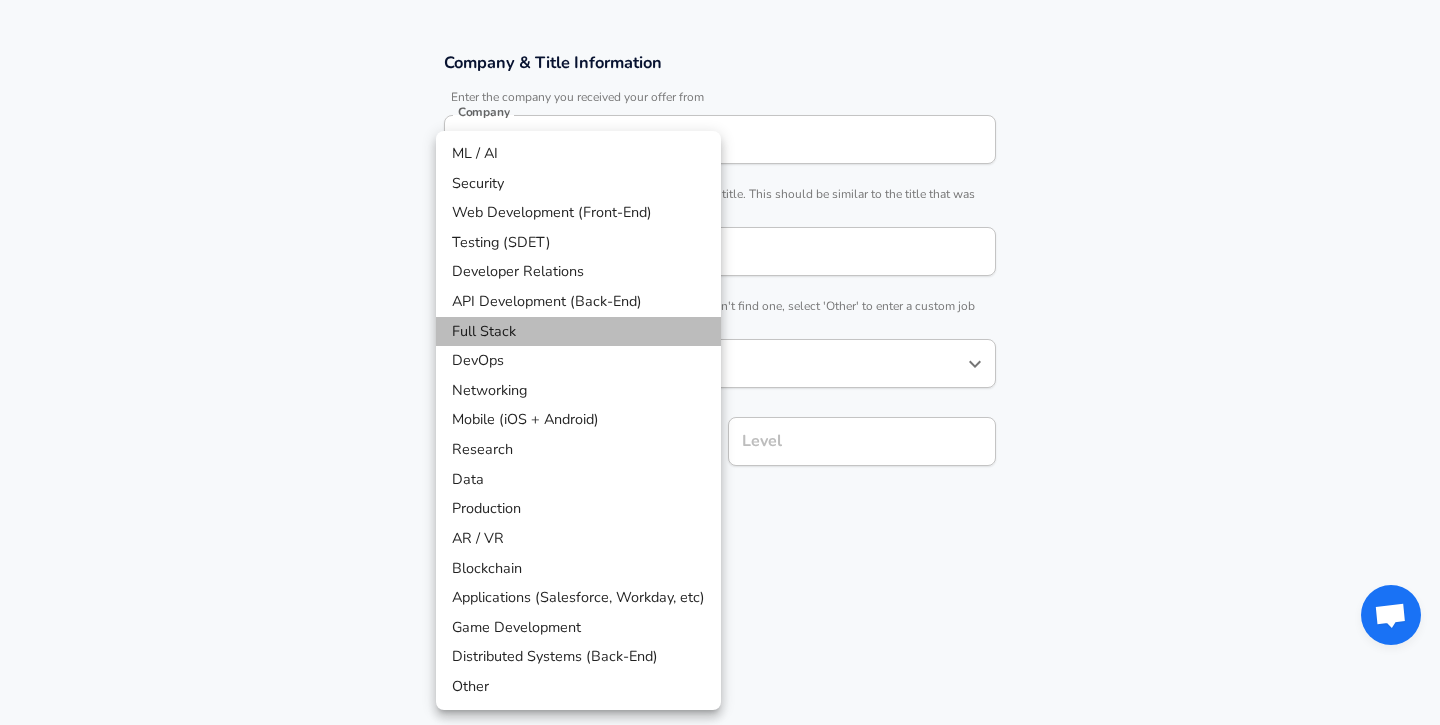 click on "Full Stack" at bounding box center (578, 332) 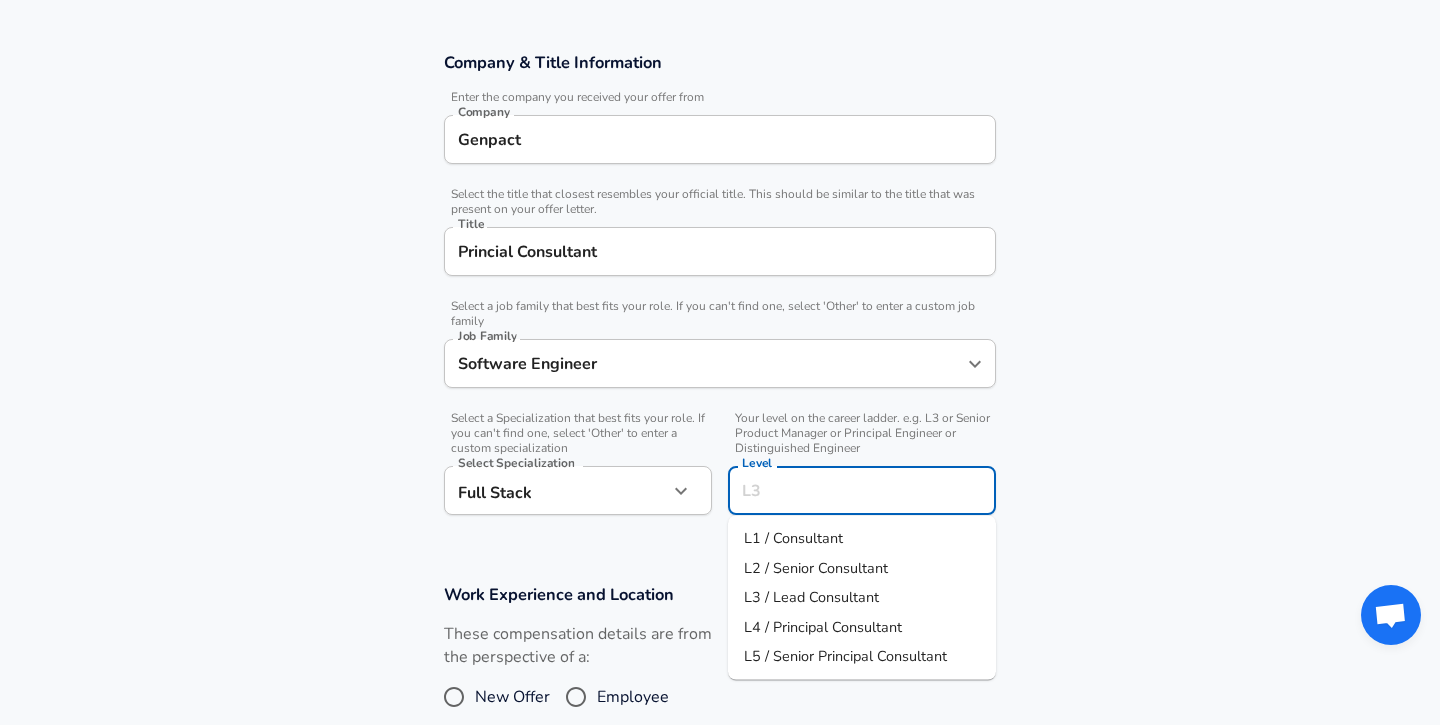 scroll, scrollTop: 368, scrollLeft: 0, axis: vertical 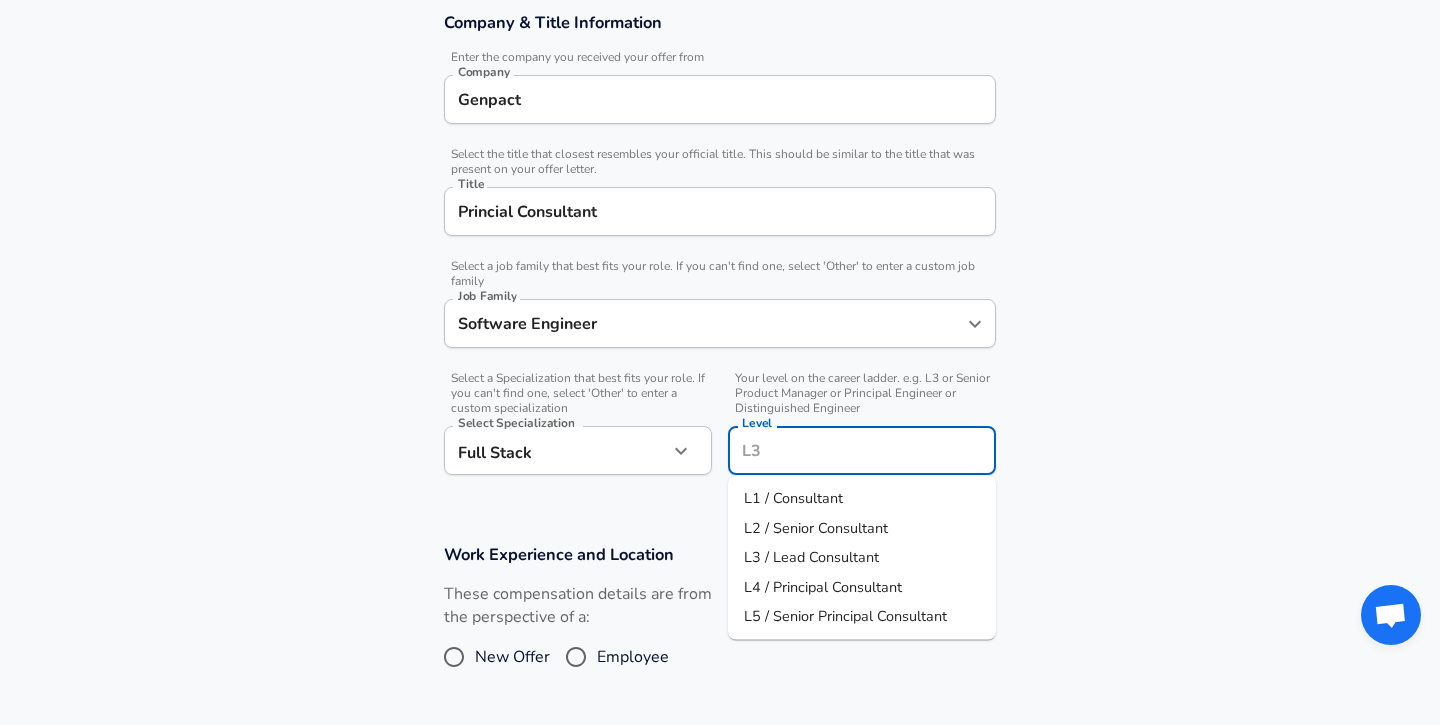 click on "Level" at bounding box center [862, 450] 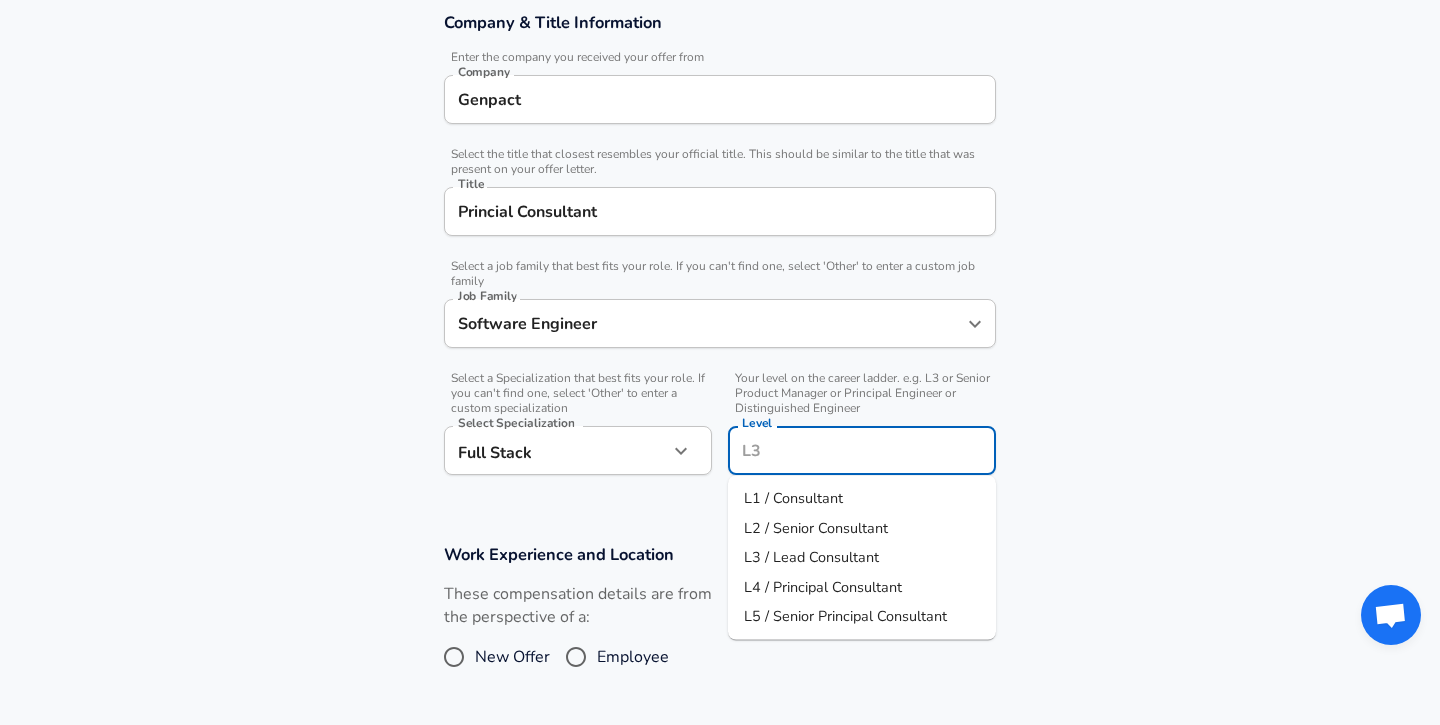 click on "L3 / Lead Consultant" at bounding box center (811, 557) 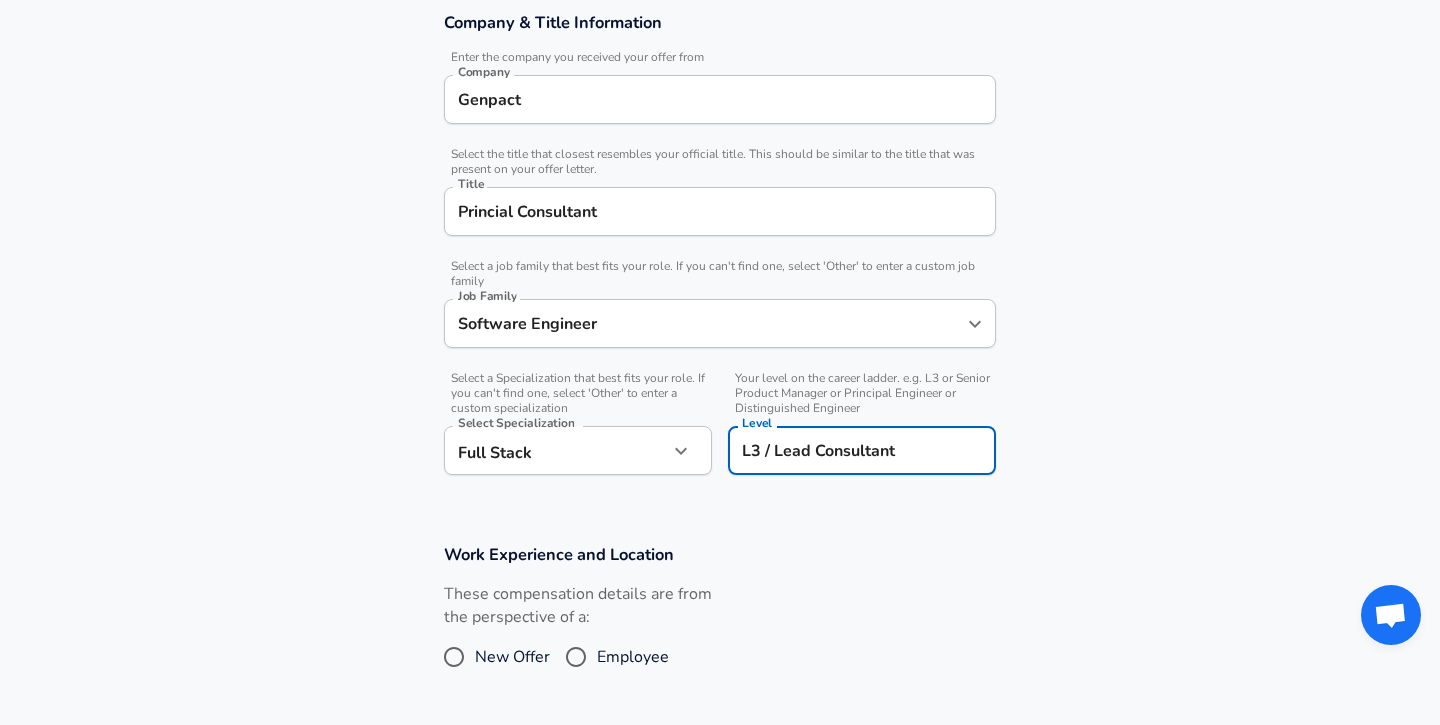 click on "Work Experience and Location These compensation details are from the perspective of a: New Offer Employee" at bounding box center [720, 616] 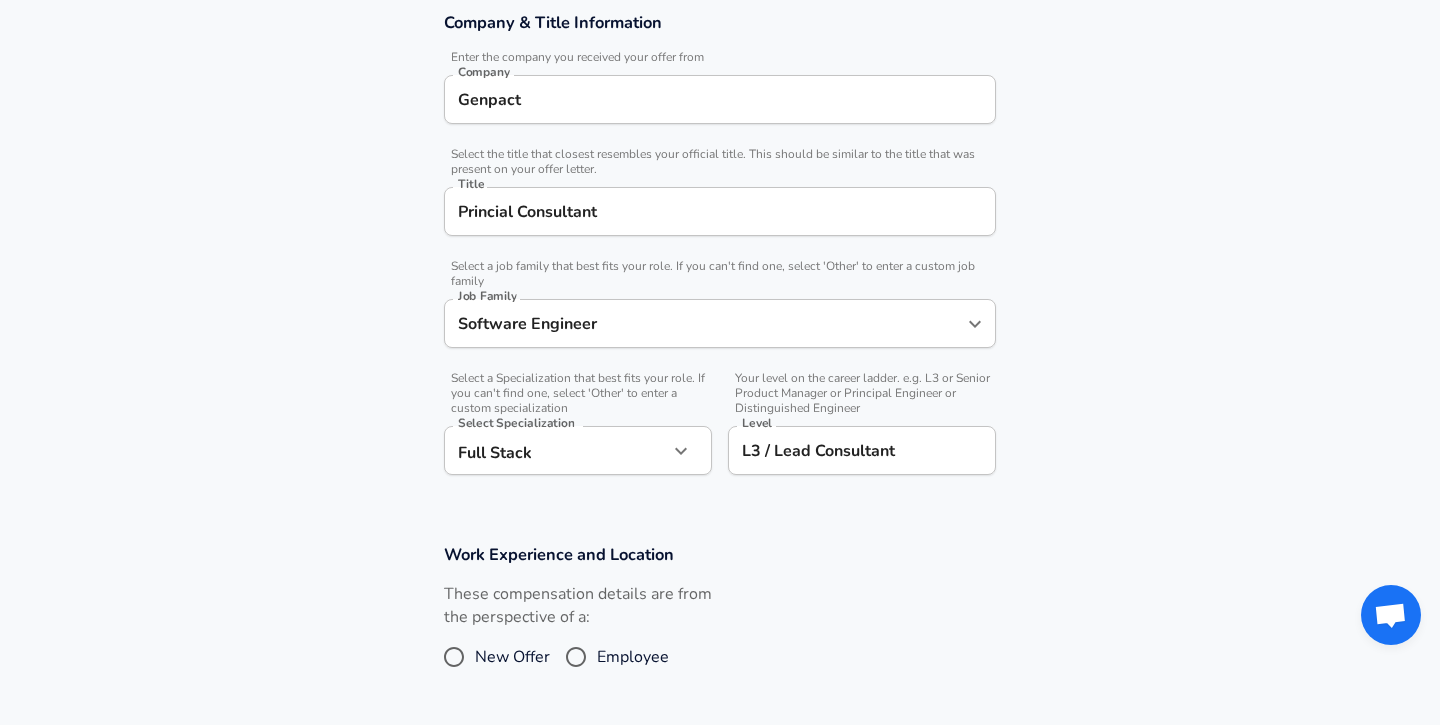 click on "Princial Consultant" at bounding box center (720, 211) 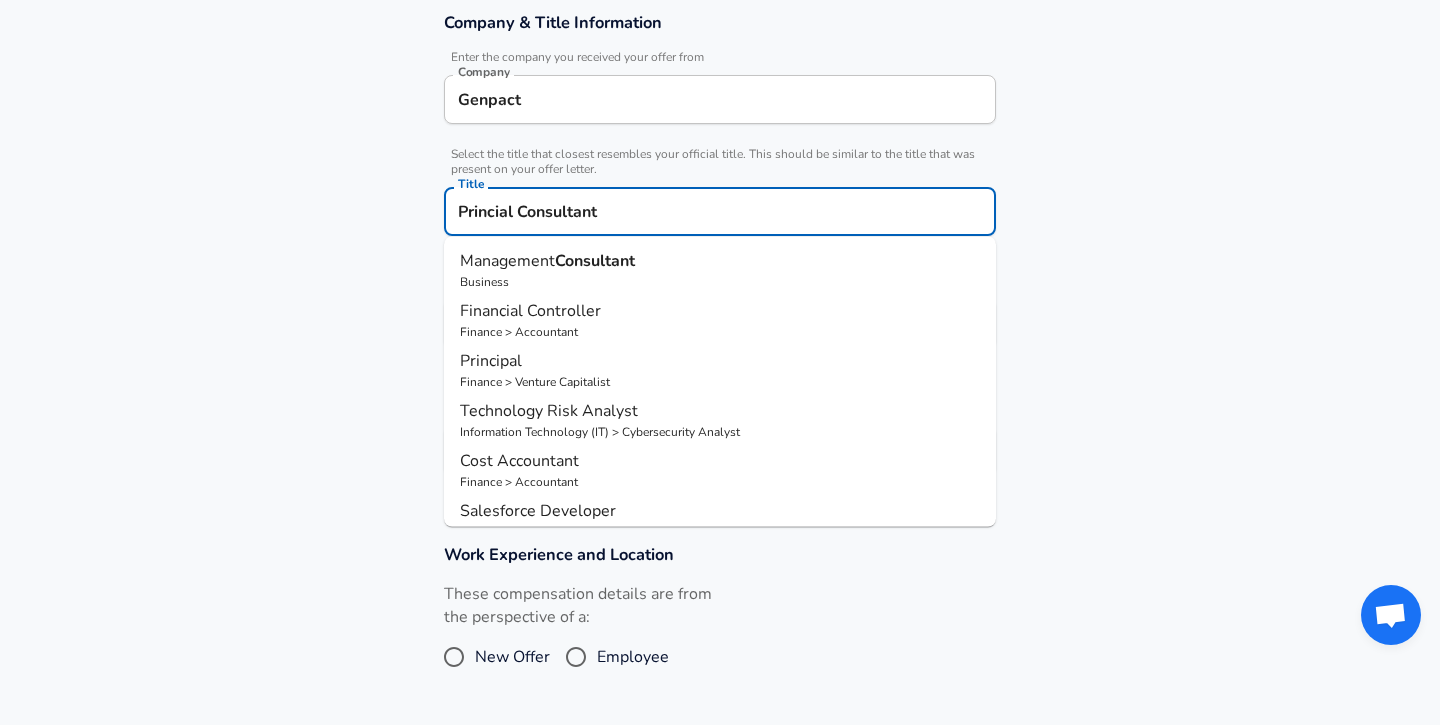click on "Princial Consultant" at bounding box center (720, 211) 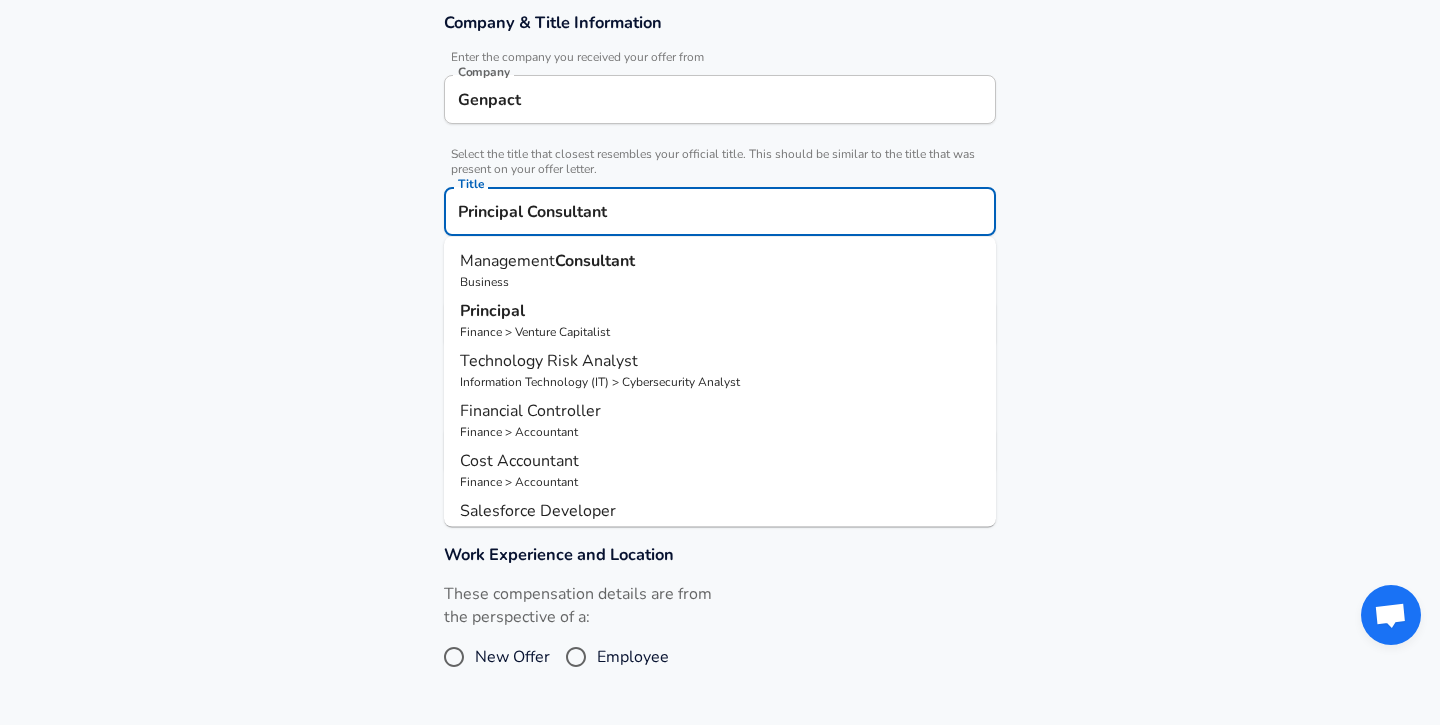 type on "Principal Consultant" 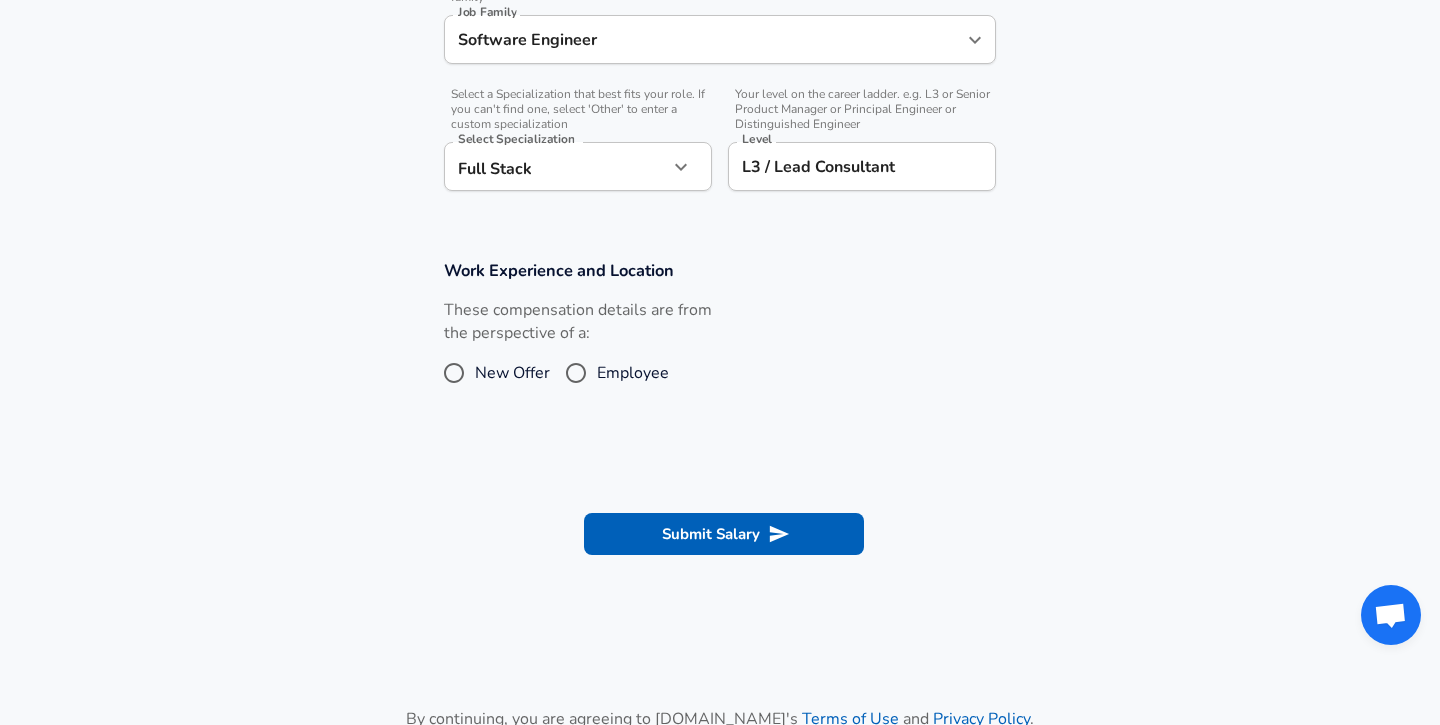 scroll, scrollTop: 638, scrollLeft: 0, axis: vertical 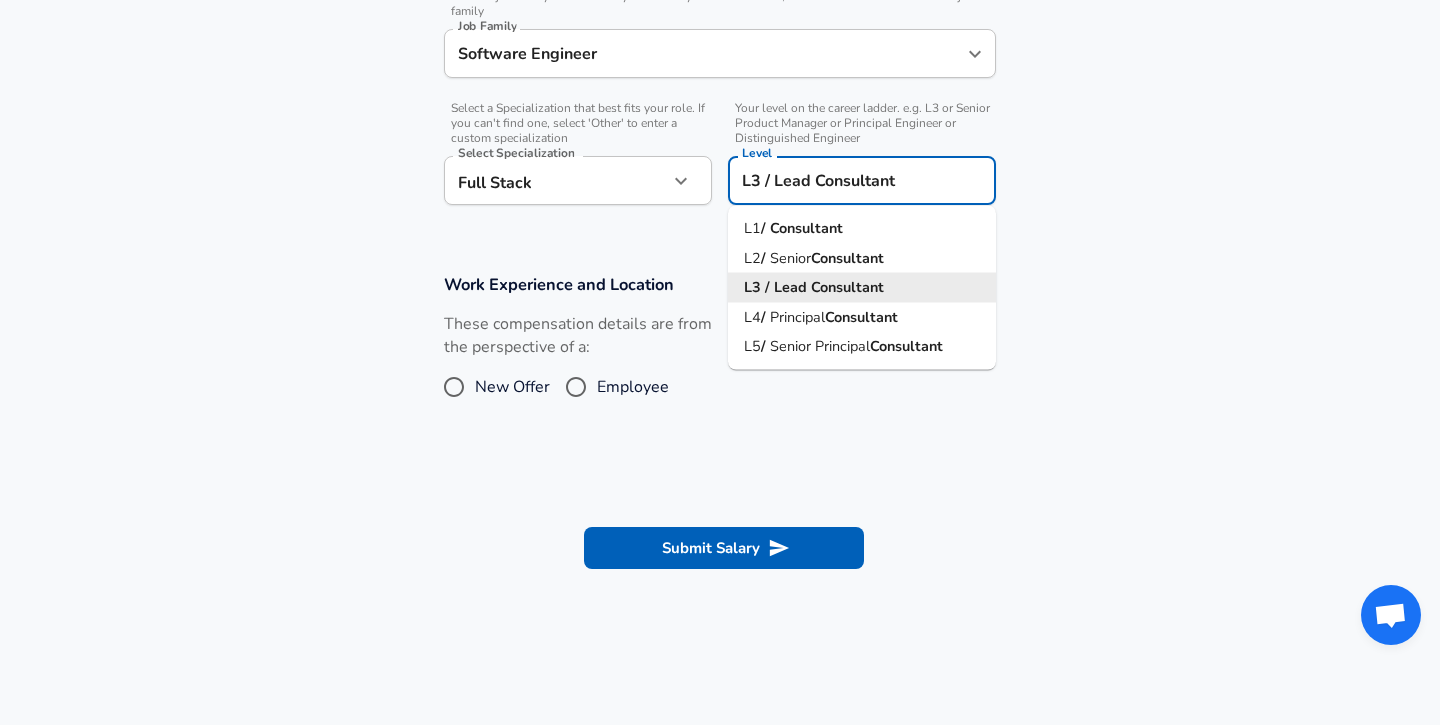 click on "L3 / Lead Consultant" at bounding box center (862, 180) 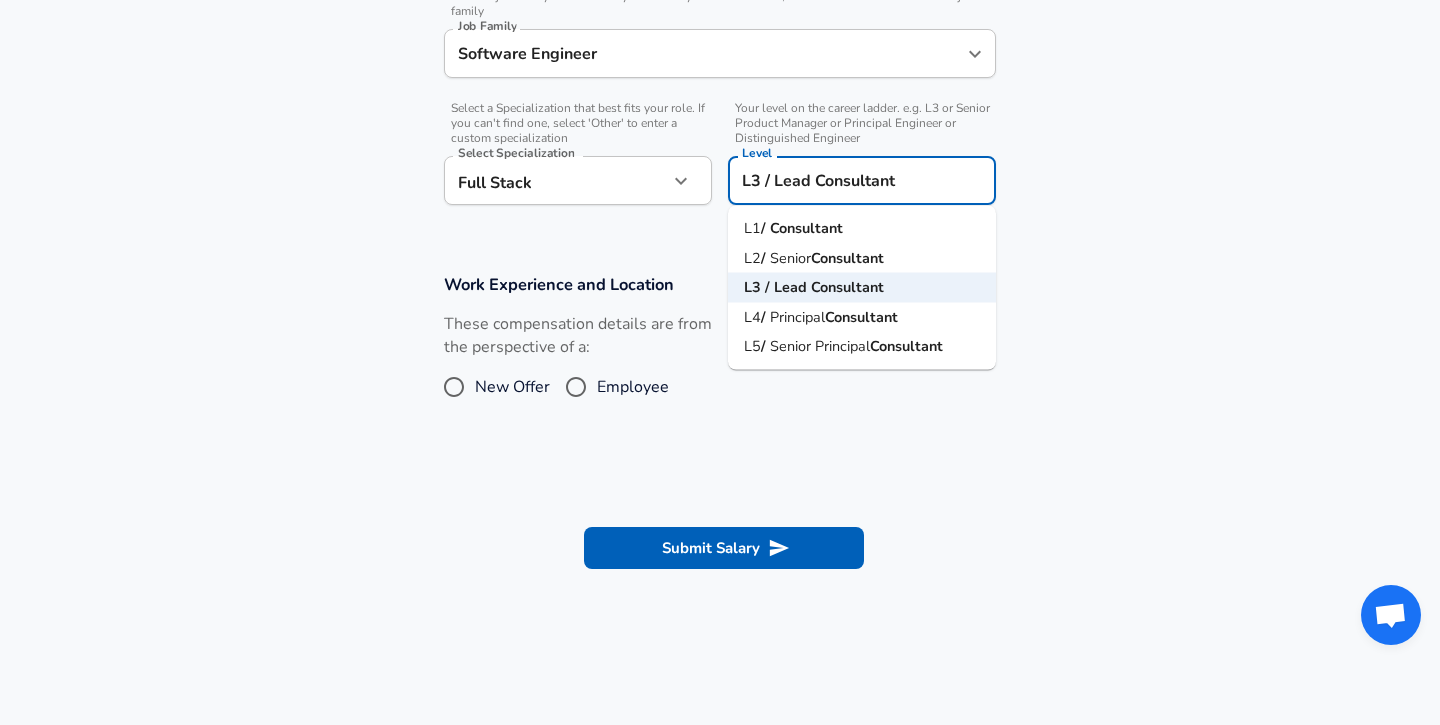 click on "Principal" at bounding box center [797, 316] 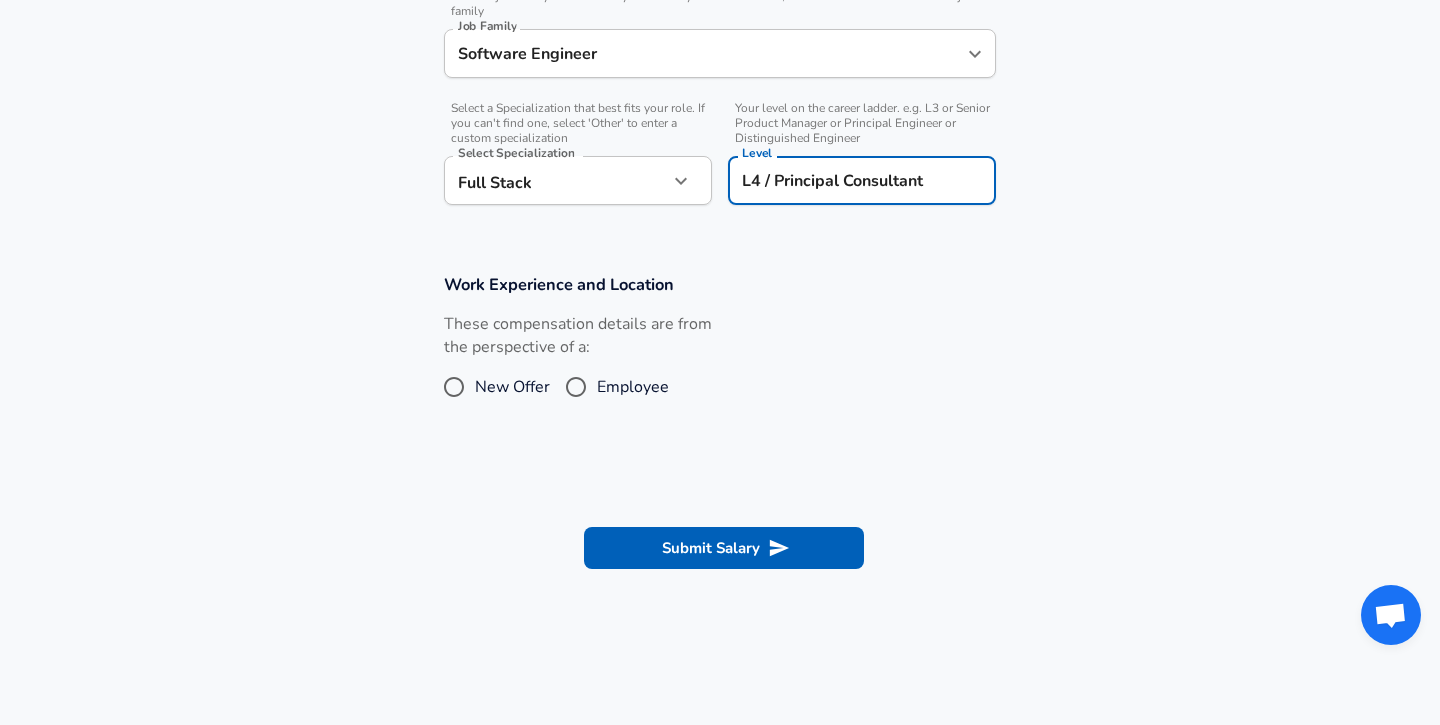 click on "Work Experience and Location These compensation details are from the perspective of a: New Offer Employee" at bounding box center (720, 346) 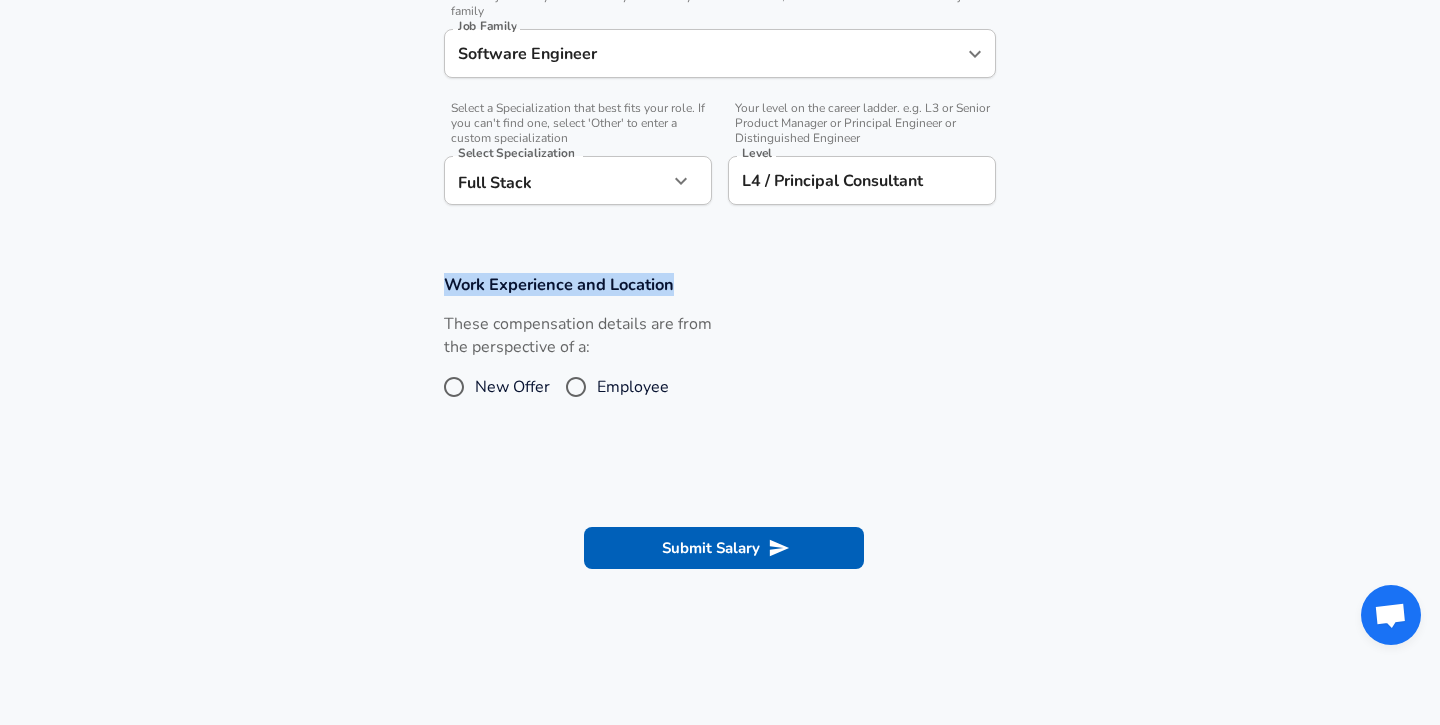 drag, startPoint x: 430, startPoint y: 285, endPoint x: 677, endPoint y: 287, distance: 247.0081 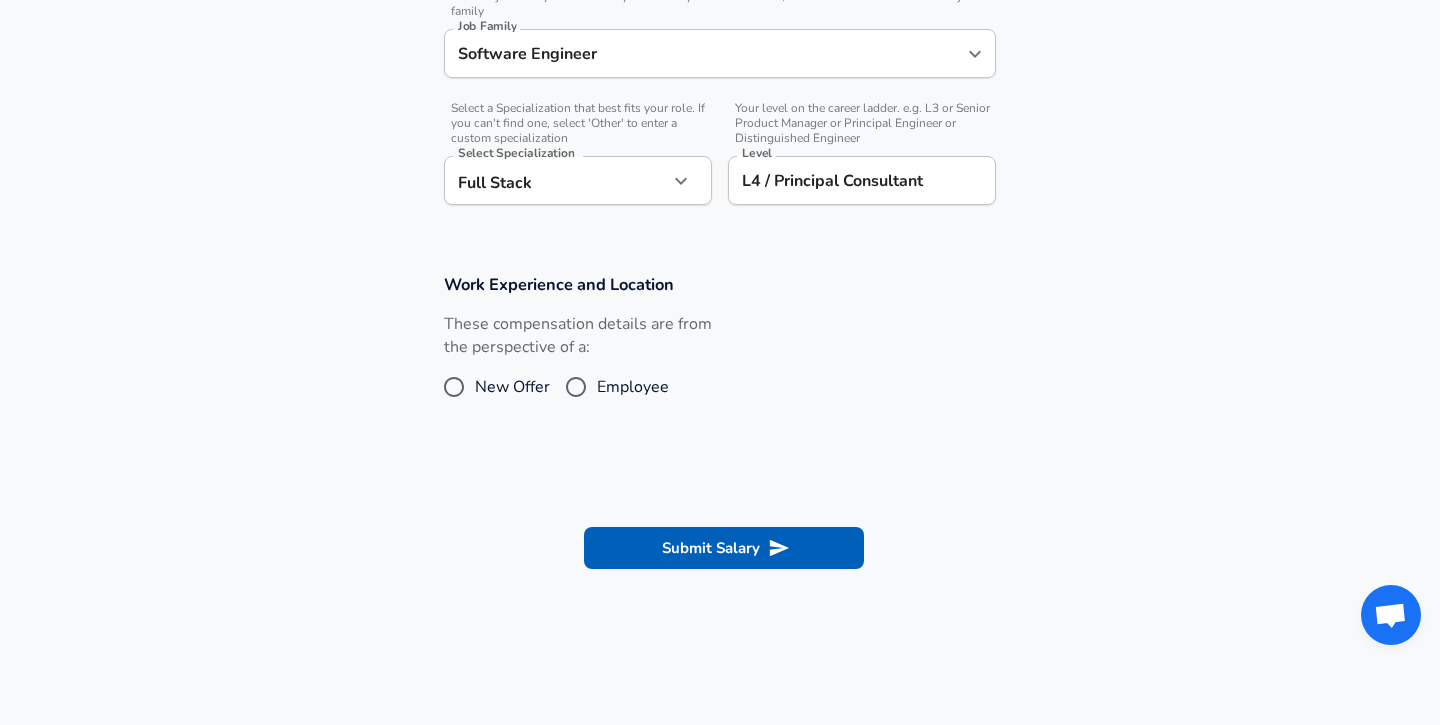 click on "Work Experience and Location These compensation details are from the perspective of a: New Offer Employee" at bounding box center [720, 350] 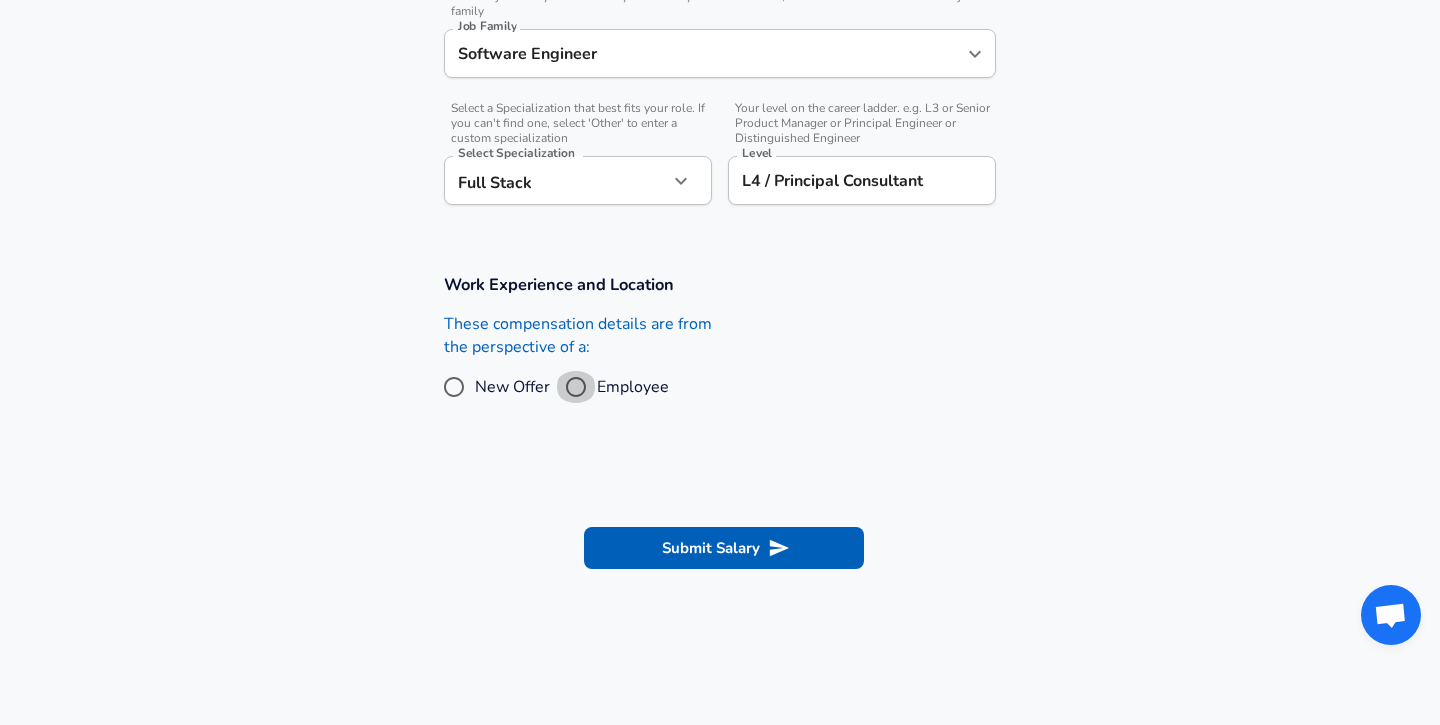 click on "Employee" at bounding box center (576, 387) 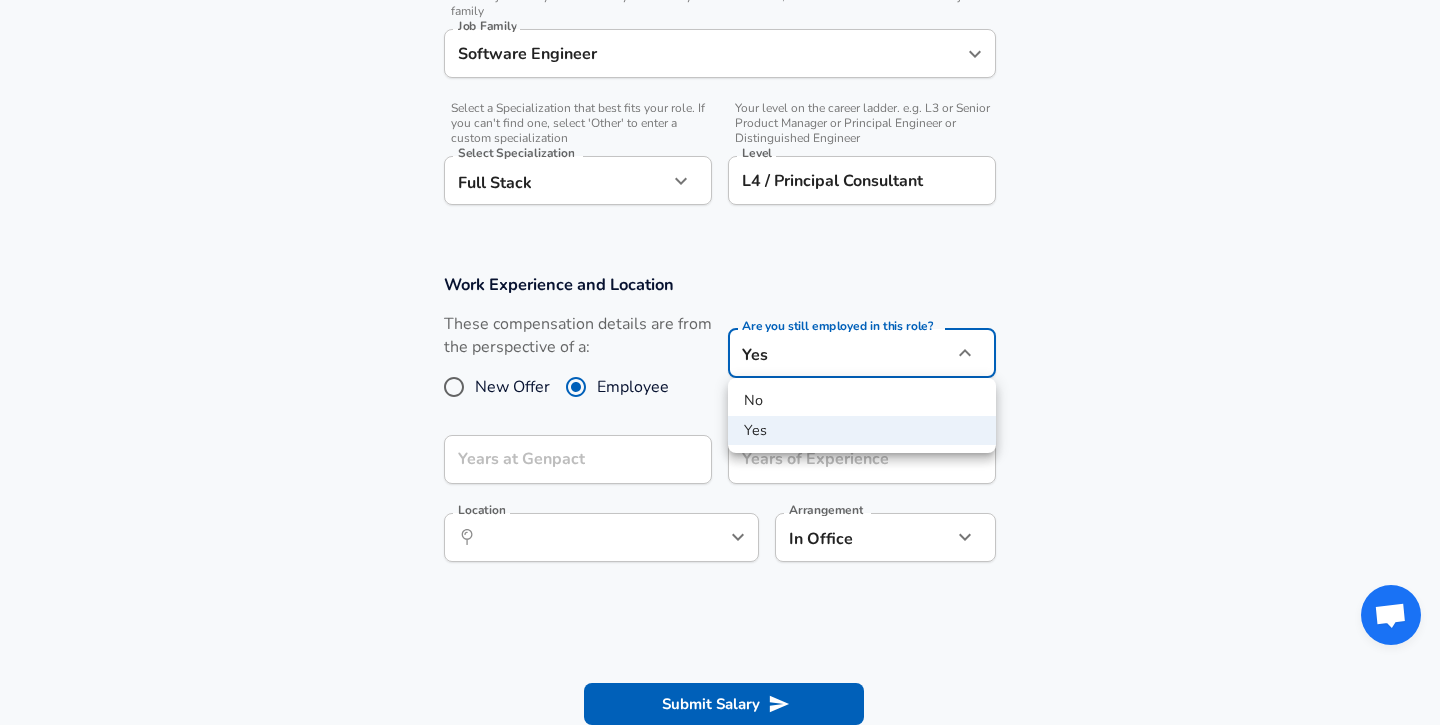 click on "Restart Add Your Salary Upload your offer letter   to verify your submission Enhance Privacy and Anonymity No Automatically hides specific fields until there are enough submissions to safely display the full details.   More Details Based on your submission and the data points that we have already collected, we will automatically hide and anonymize specific fields if there aren't enough data points to remain sufficiently anonymous. Company & Title Information   Enter the company you received your offer from Company Genpact Company   Select the title that closest resembles your official title. This should be similar to the title that was present on your offer letter. Title Principal Consultant Title   Select a job family that best fits your role. If you can't find one, select 'Other' to enter a custom job family Job Family Software Engineer Job Family   Select a Specialization that best fits your role. If you can't find one, select 'Other' to enter a custom specialization Select Specialization Full Stack   Yes" at bounding box center [720, -276] 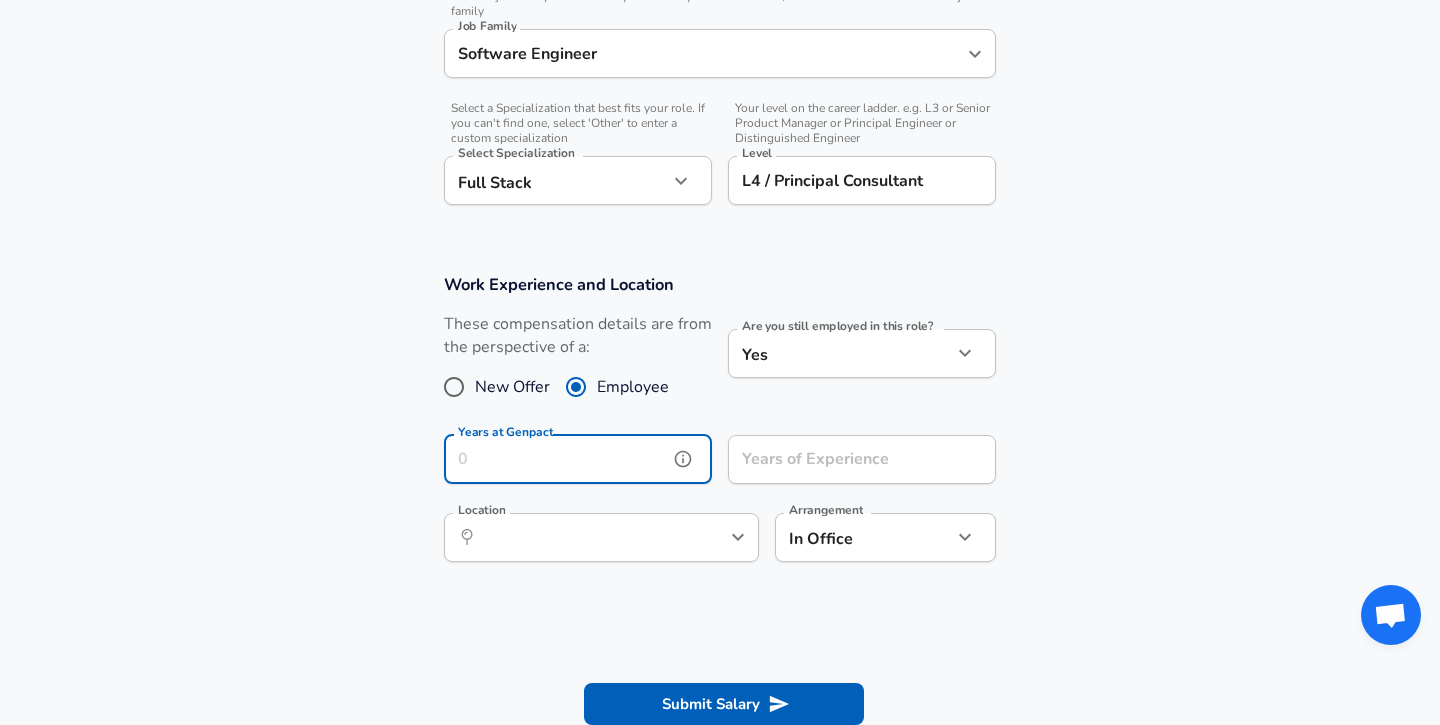 click on "Years at Genpact" at bounding box center [556, 459] 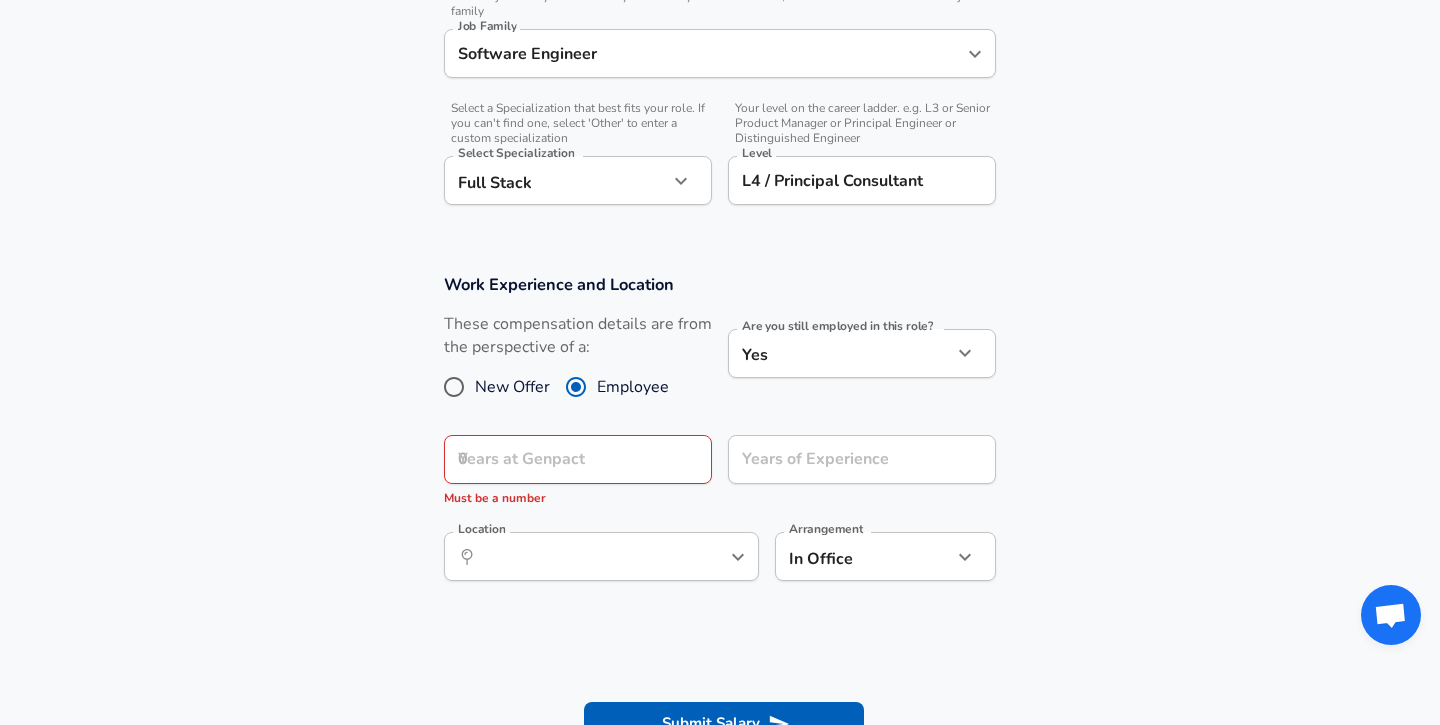 click on "Work Experience and Location These compensation details are from the perspective of a: New Offer Employee Are you still employed in this role? Yes yes Are you still employed in this role? Years at Genpact Years at Genpact Must be a number Years of Experience Years of Experience Location ​ Location Arrangement In Office office Arrangement" at bounding box center (720, 438) 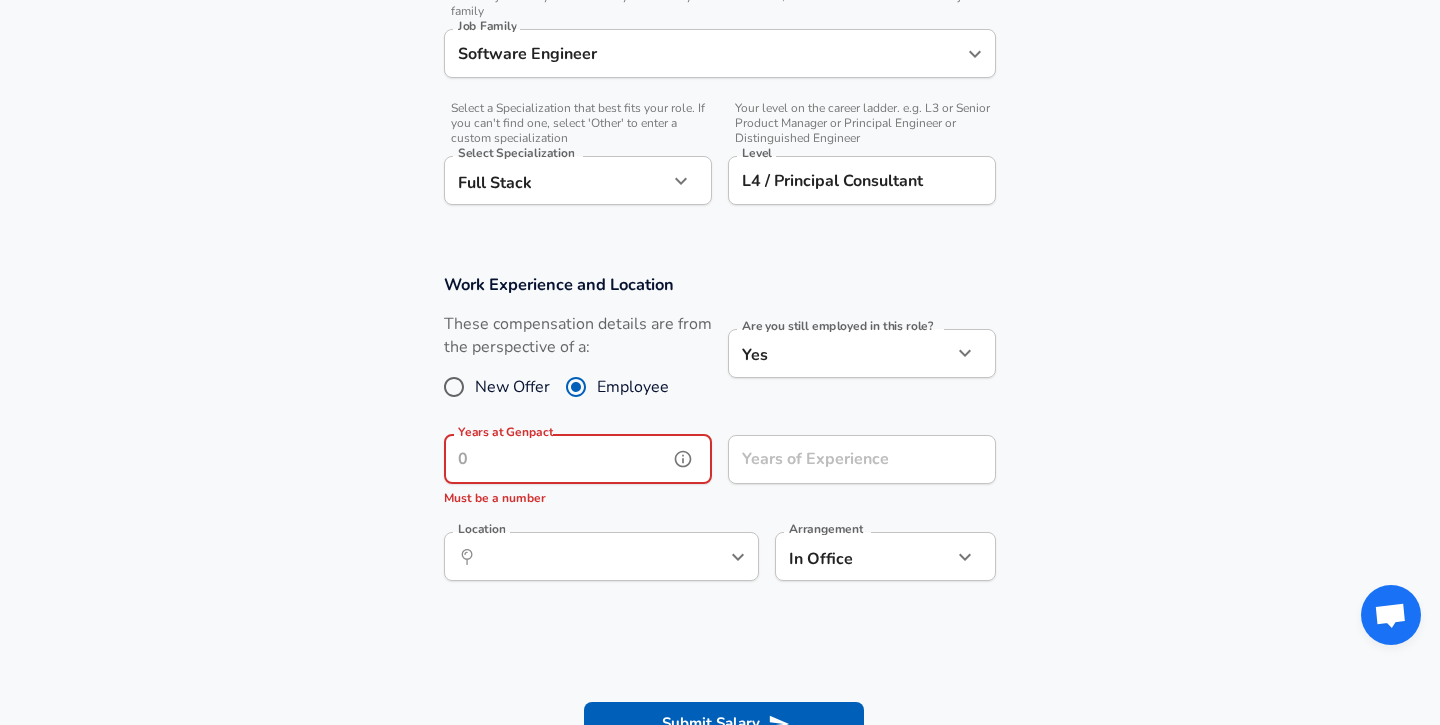click on "Years at Genpact" at bounding box center (556, 459) 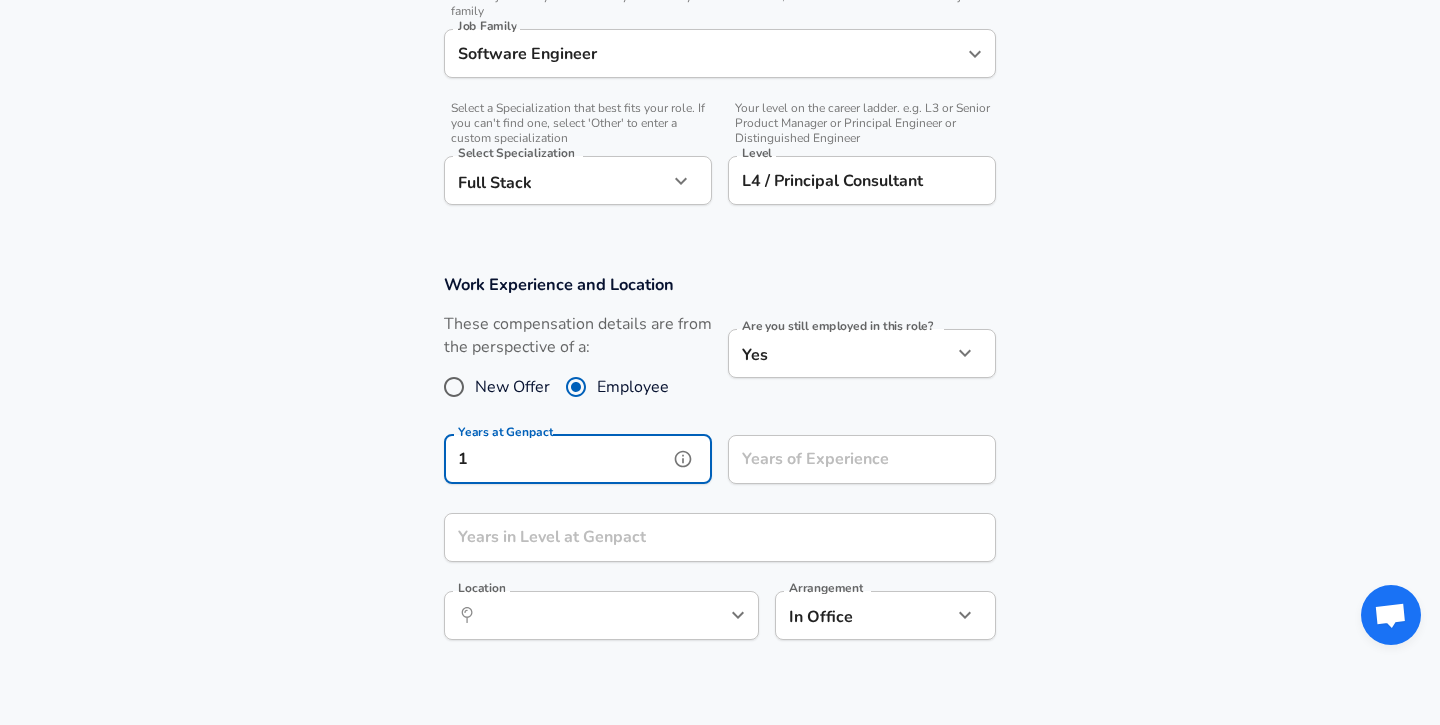 type on "1" 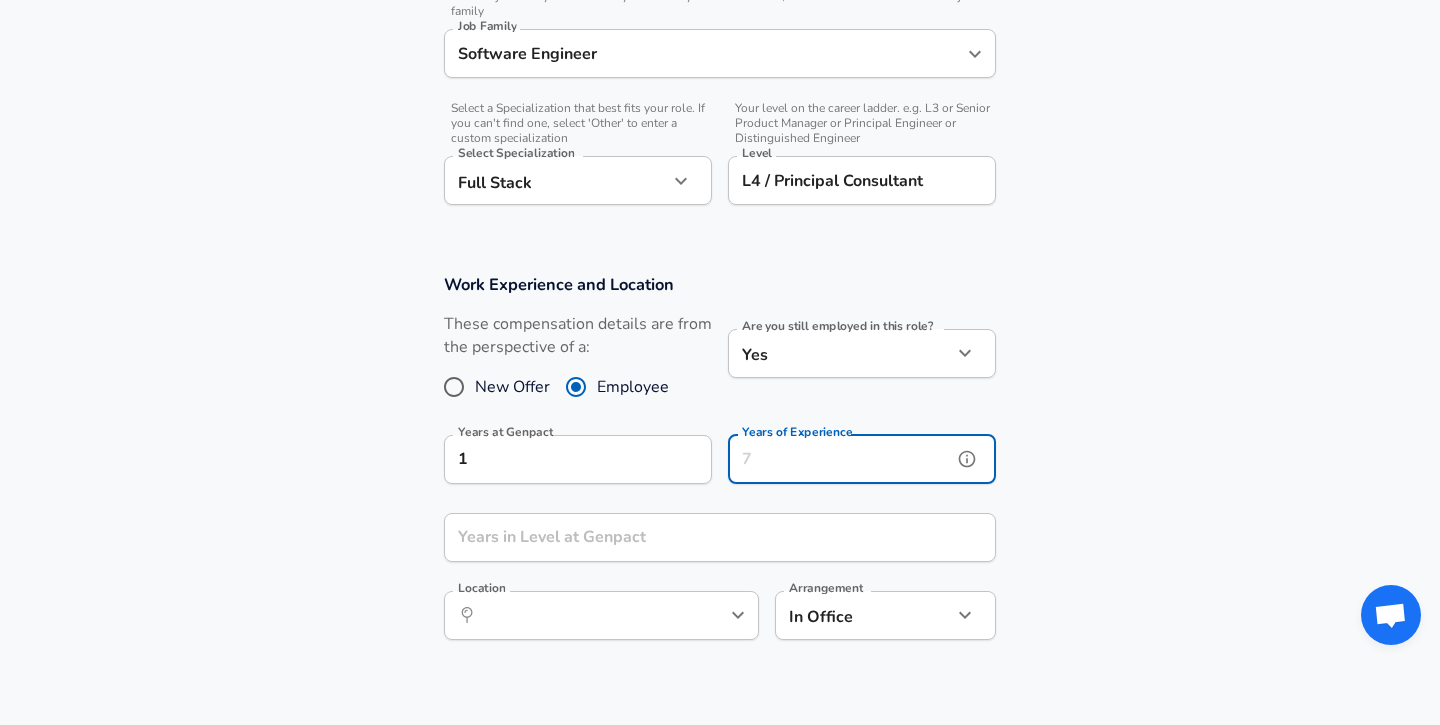 click on "Years of Experience" at bounding box center [840, 459] 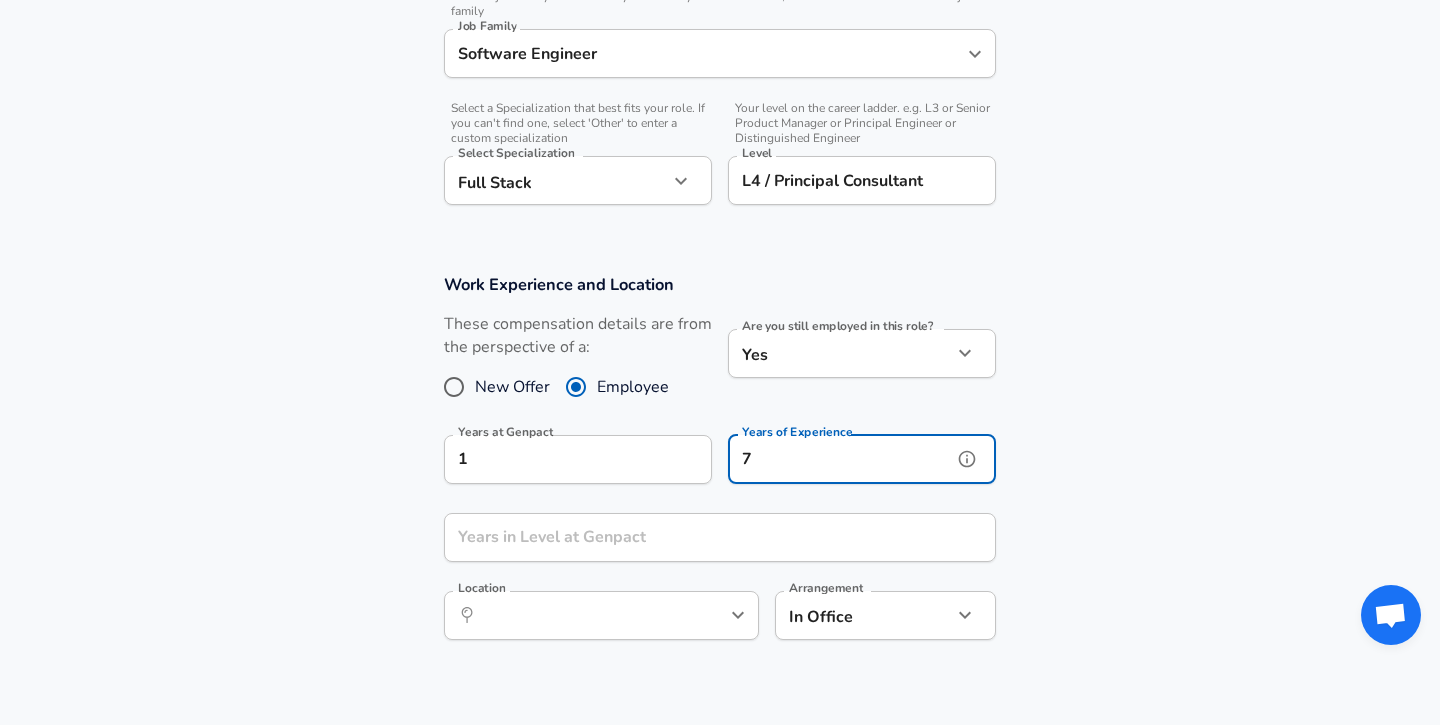 type on "7" 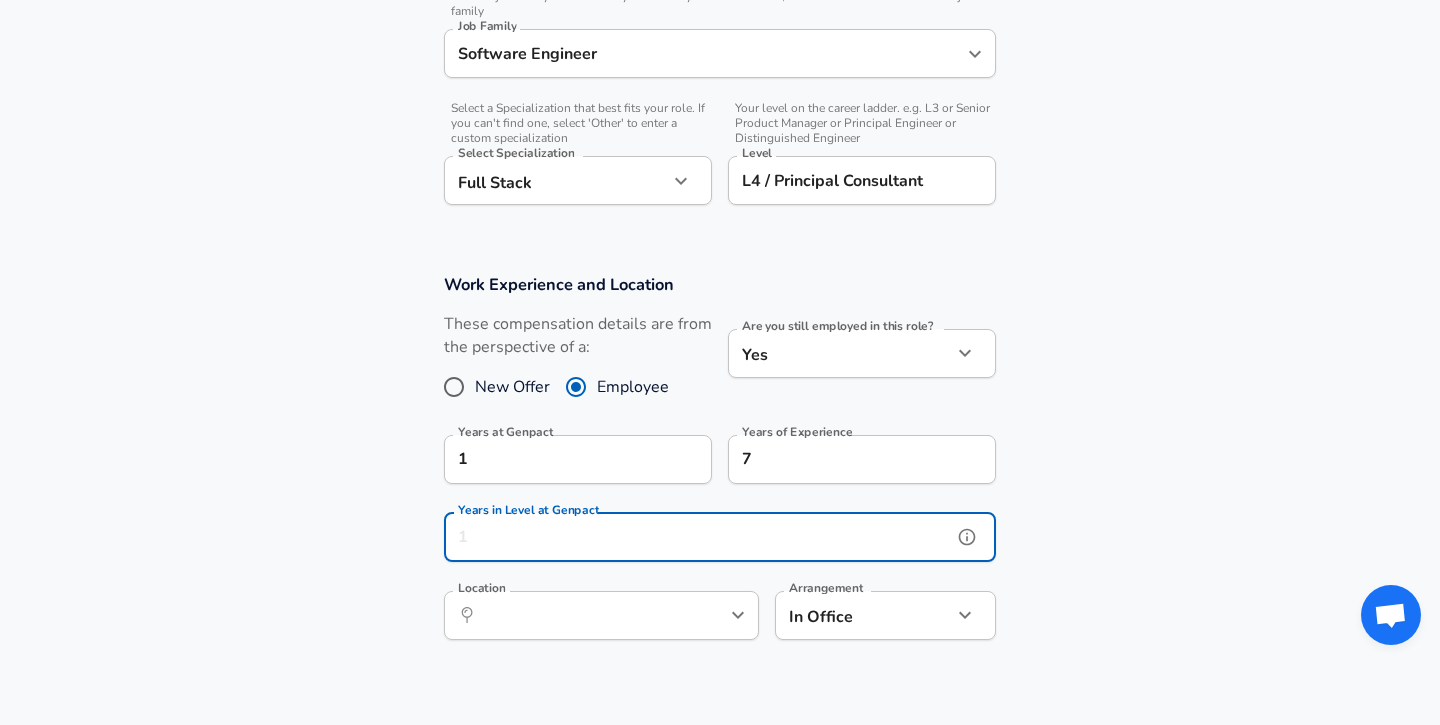 click on "Years in Level at Genpact" at bounding box center (698, 537) 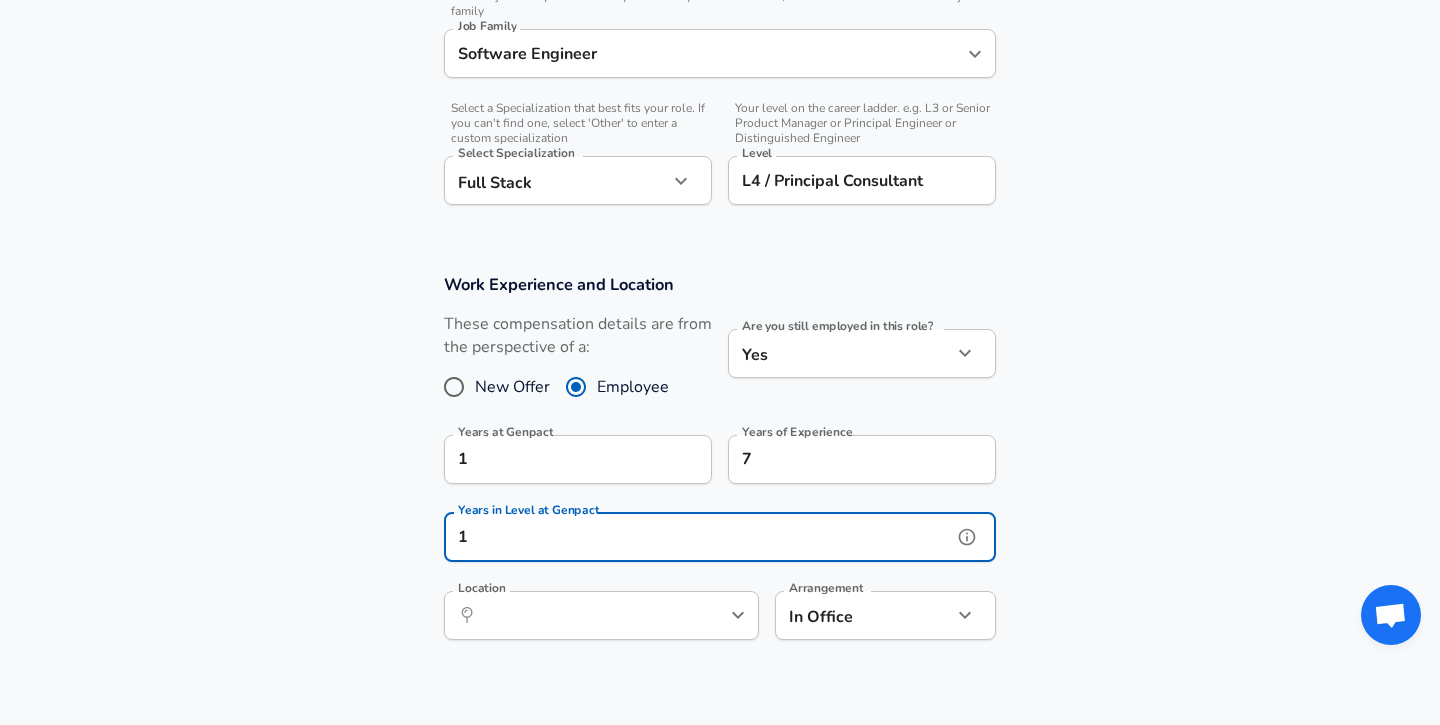 type on "1" 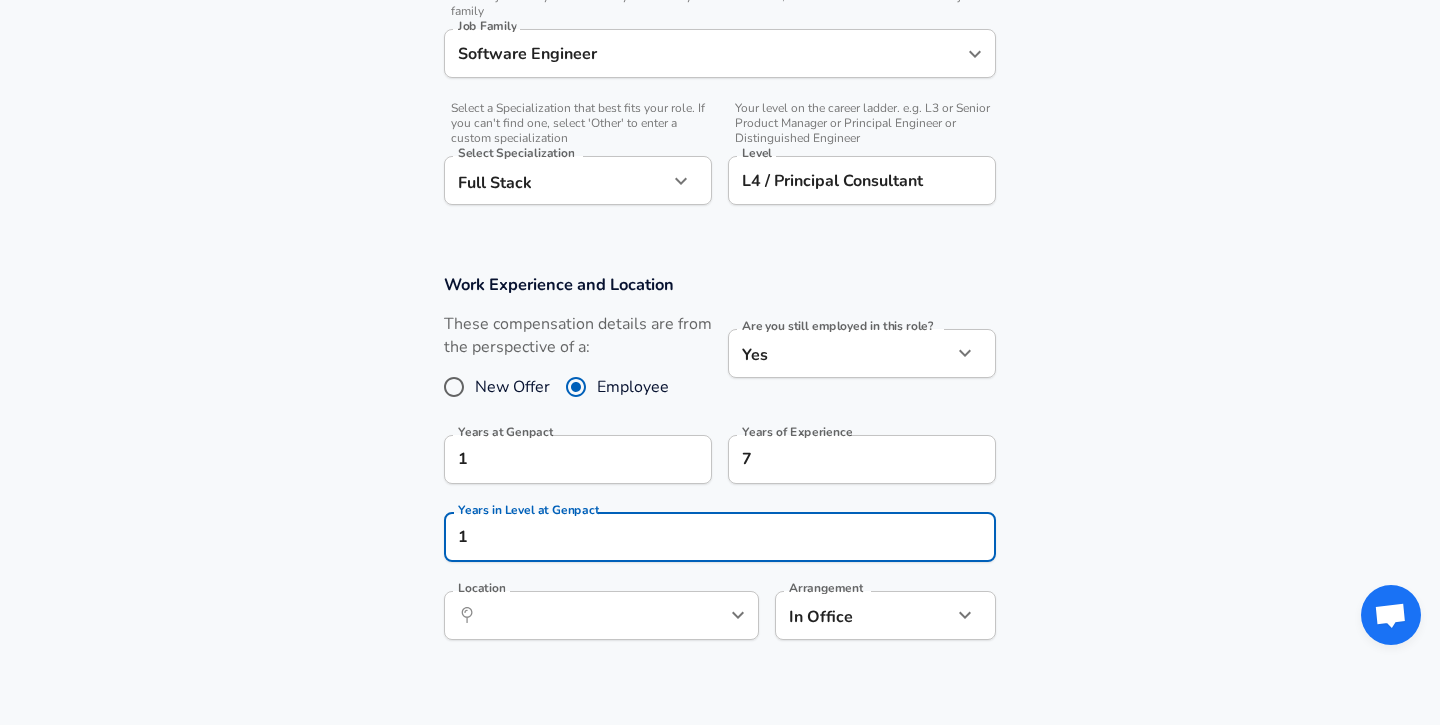 click on "Work Experience and Location These compensation details are from the perspective of a: New Offer Employee Are you still employed in this role? Yes yes Are you still employed in this role? Years at Genpact 1 Years at Genpact Years of Experience 7 Years of Experience Years in Level at Genpact 1 Years in Level at Genpact Location ​ Location Arrangement In Office office Arrangement" at bounding box center [720, 467] 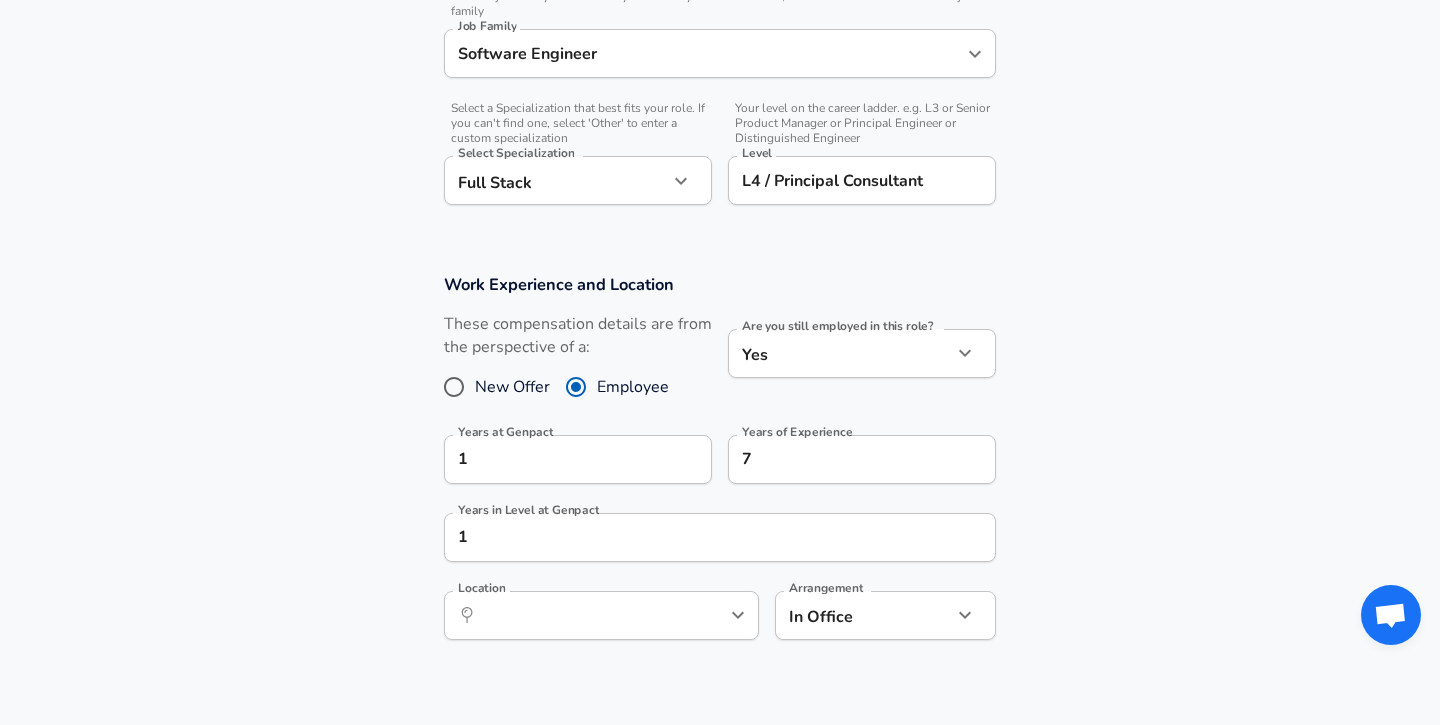 click on "​ Location" at bounding box center [601, 615] 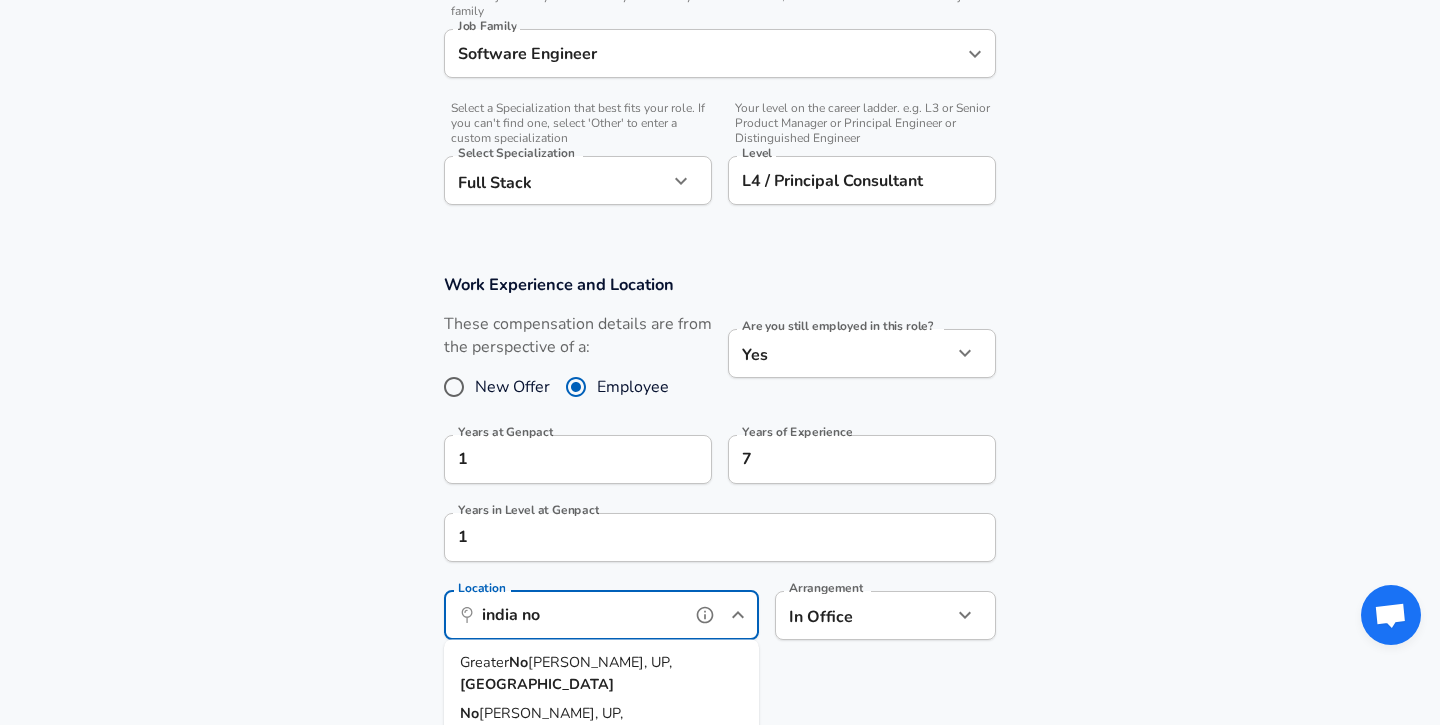 click on "[GEOGRAPHIC_DATA]" at bounding box center [537, 734] 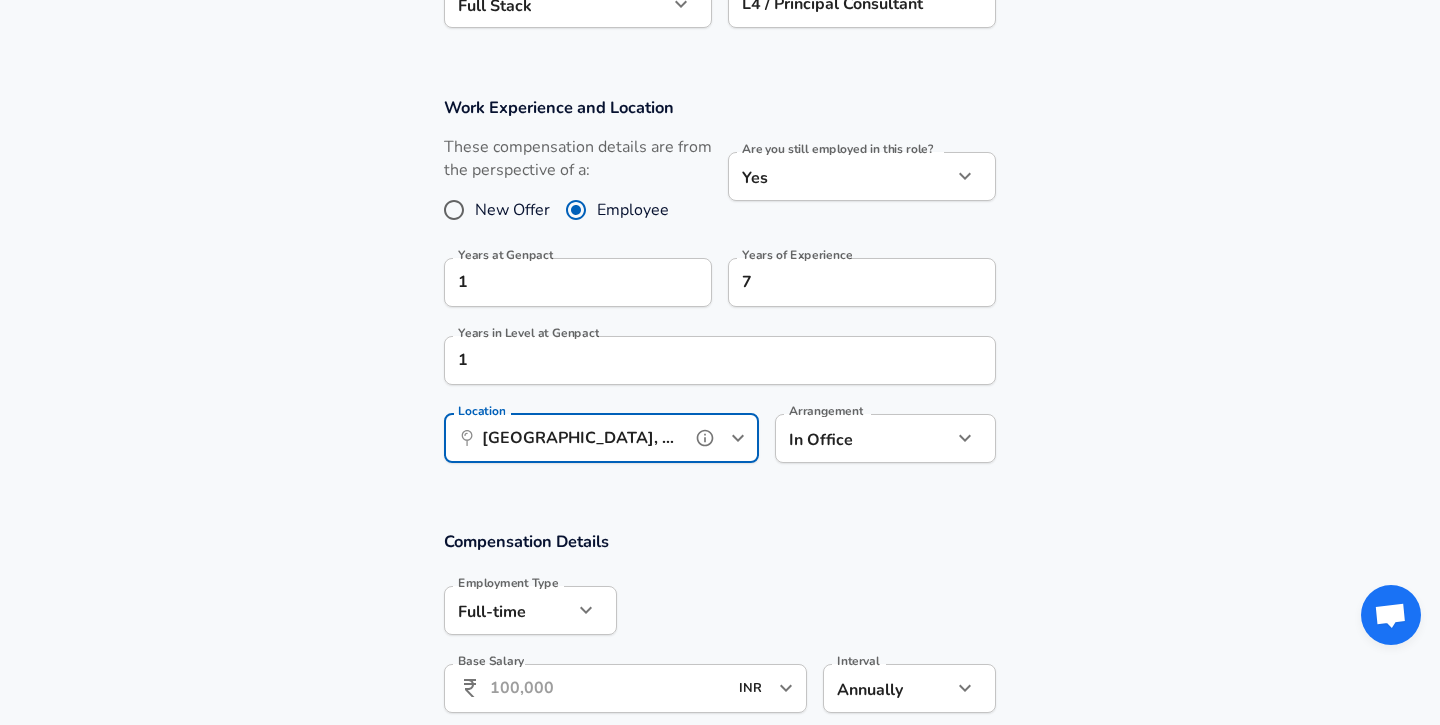 scroll, scrollTop: 863, scrollLeft: 0, axis: vertical 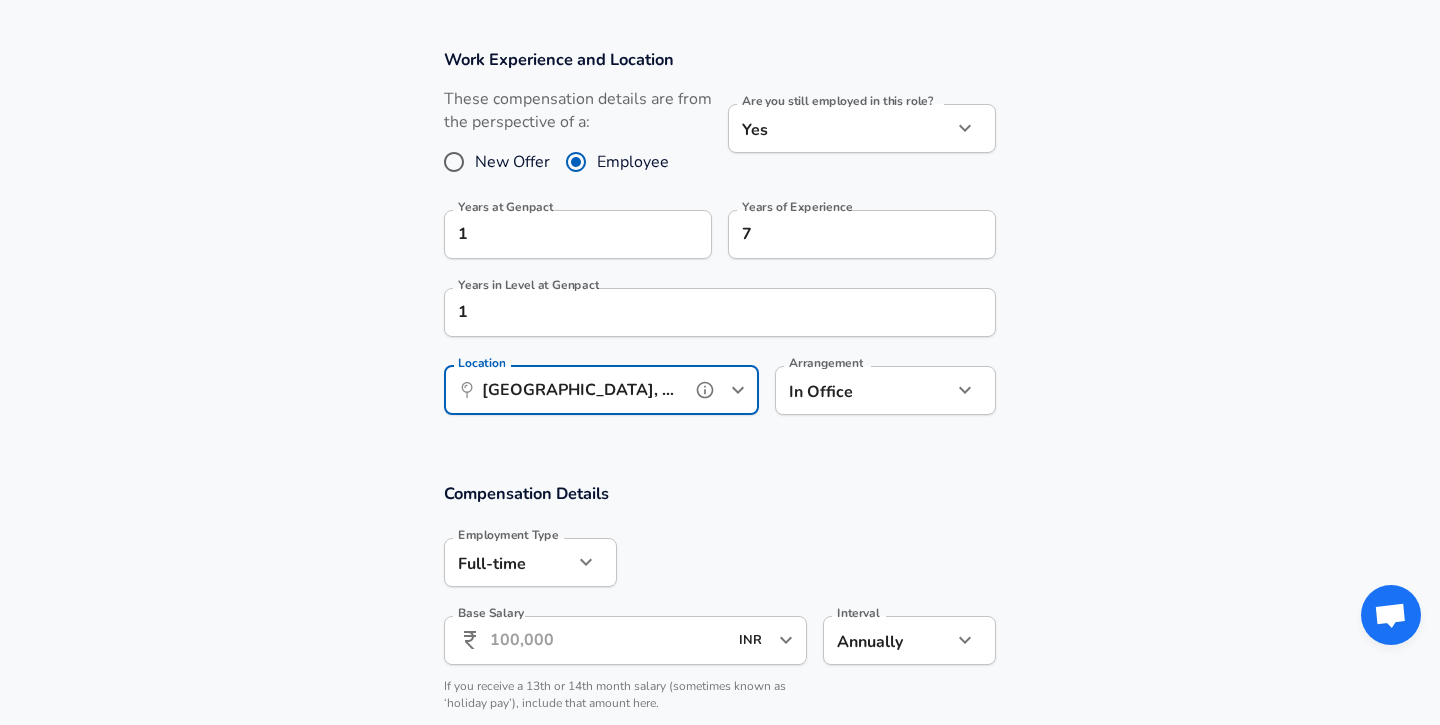 type on "[GEOGRAPHIC_DATA], [GEOGRAPHIC_DATA], [GEOGRAPHIC_DATA]" 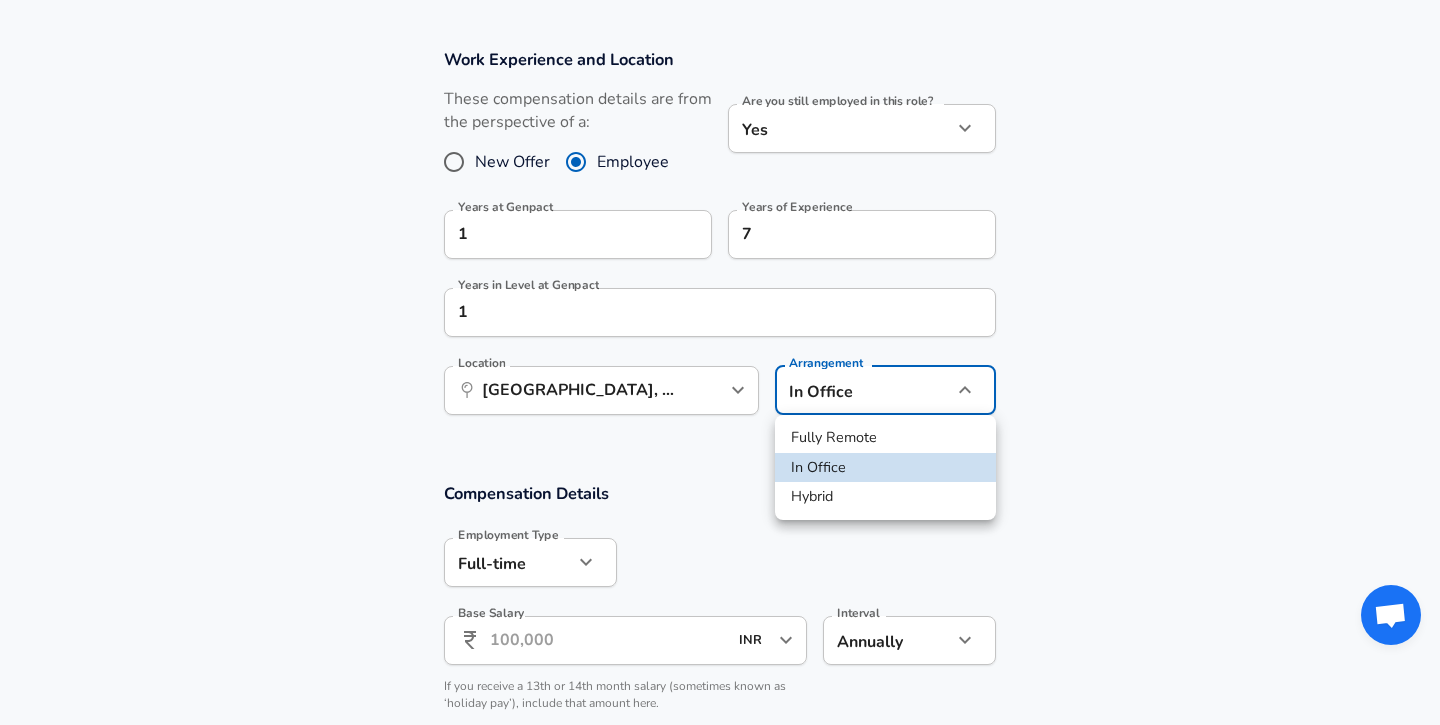 click on "Restart Add Your Salary Upload your offer letter   to verify your submission Enhance Privacy and Anonymity No Automatically hides specific fields until there are enough submissions to safely display the full details.   More Details Based on your submission and the data points that we have already collected, we will automatically hide and anonymize specific fields if there aren't enough data points to remain sufficiently anonymous. Company & Title Information   Enter the company you received your offer from Company Genpact Company   Select the title that closest resembles your official title. This should be similar to the title that was present on your offer letter. Title Principal Consultant Title   Select a job family that best fits your role. If you can't find one, select 'Other' to enter a custom job family Job Family Software Engineer Job Family   Select a Specialization that best fits your role. If you can't find one, select 'Other' to enter a custom specialization Select Specialization Full Stack   Yes" at bounding box center (720, -501) 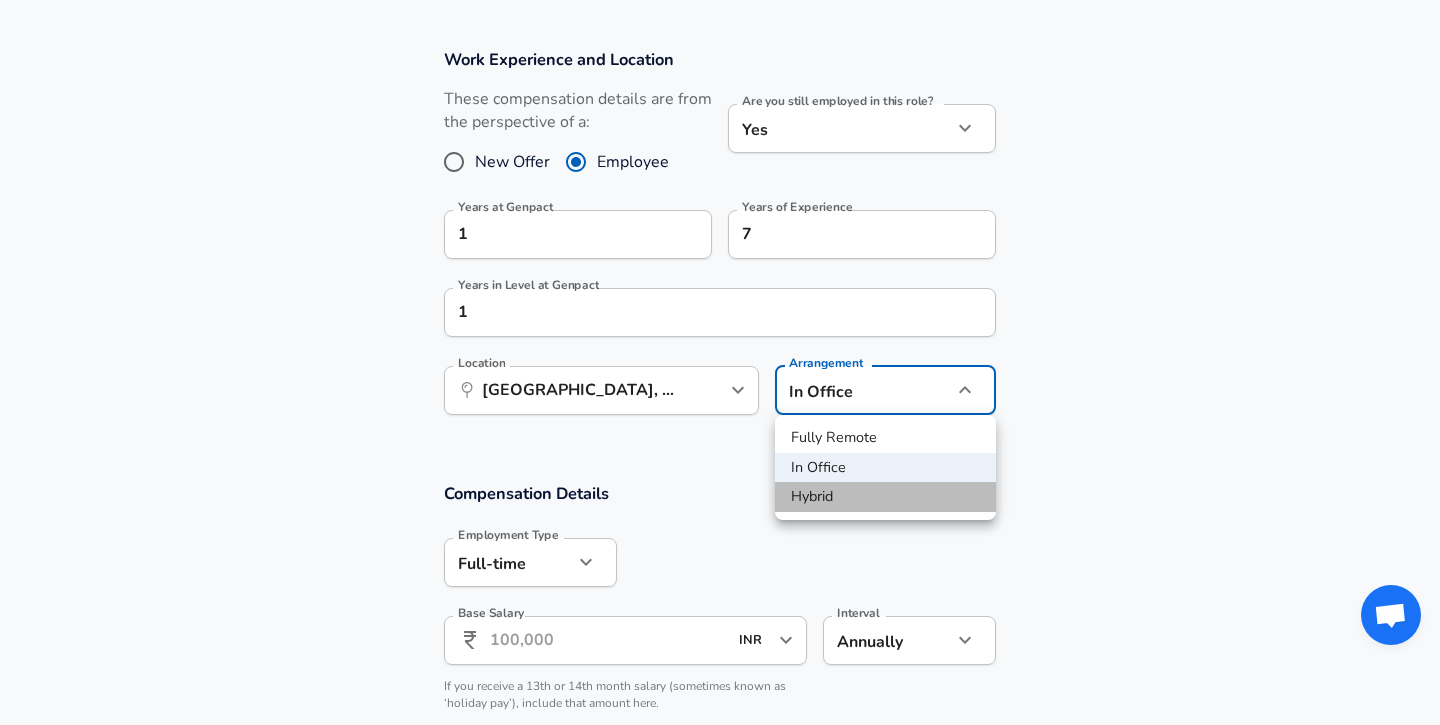 click on "Hybrid" at bounding box center (885, 497) 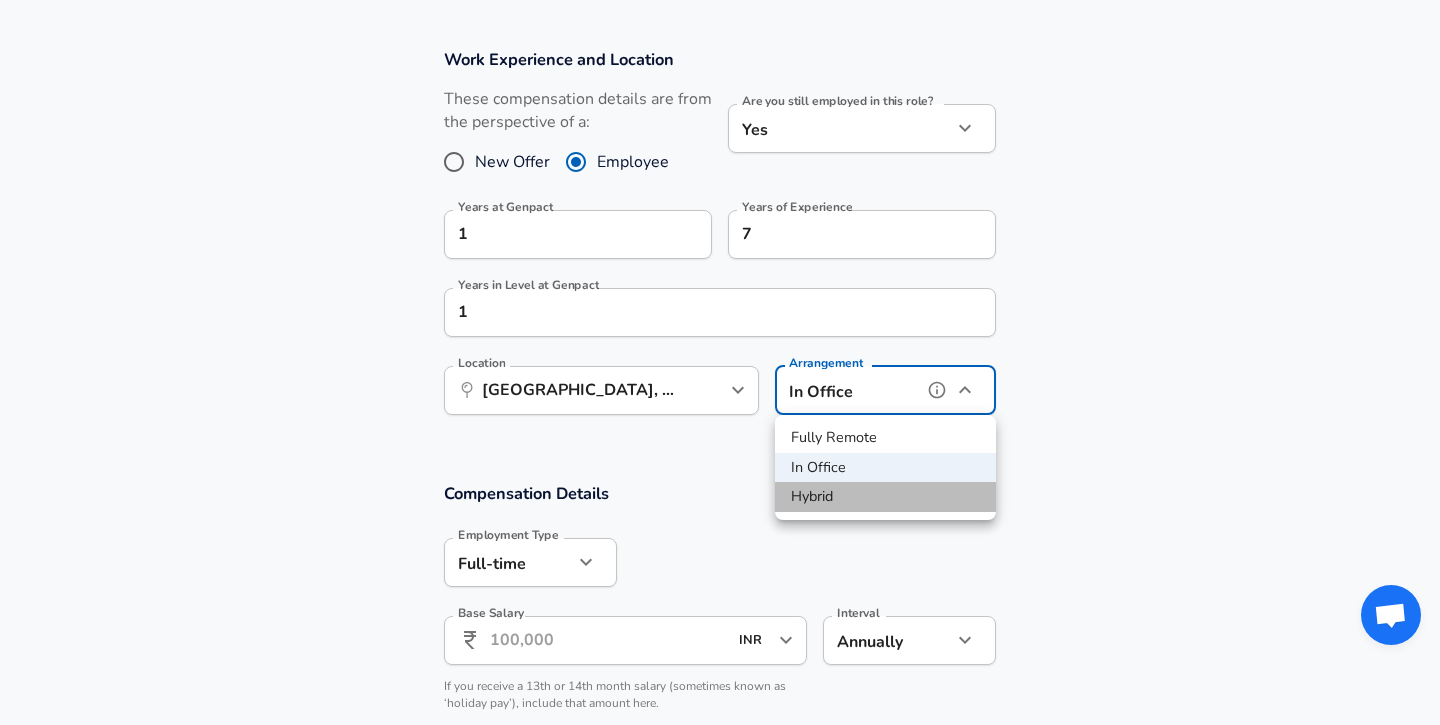 type on "hybrid" 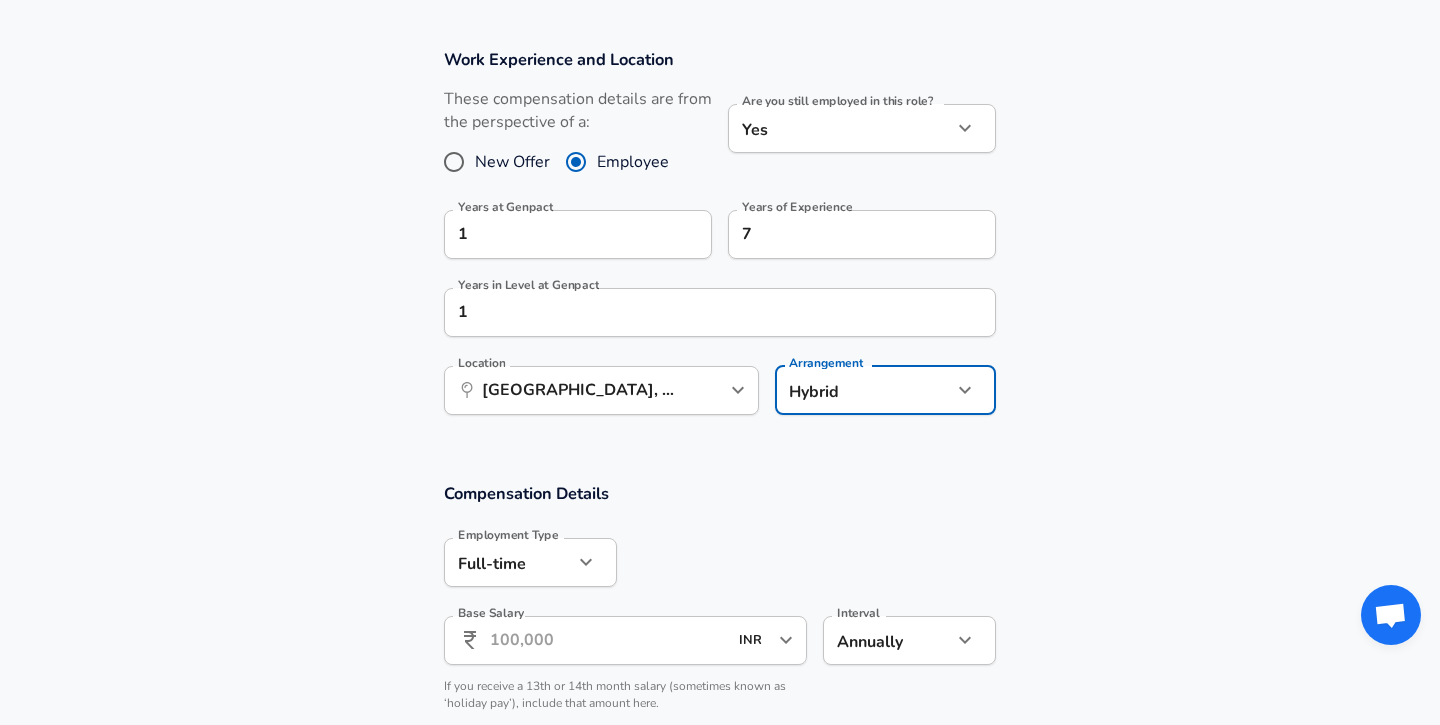 click on "Compensation Details" at bounding box center [720, 493] 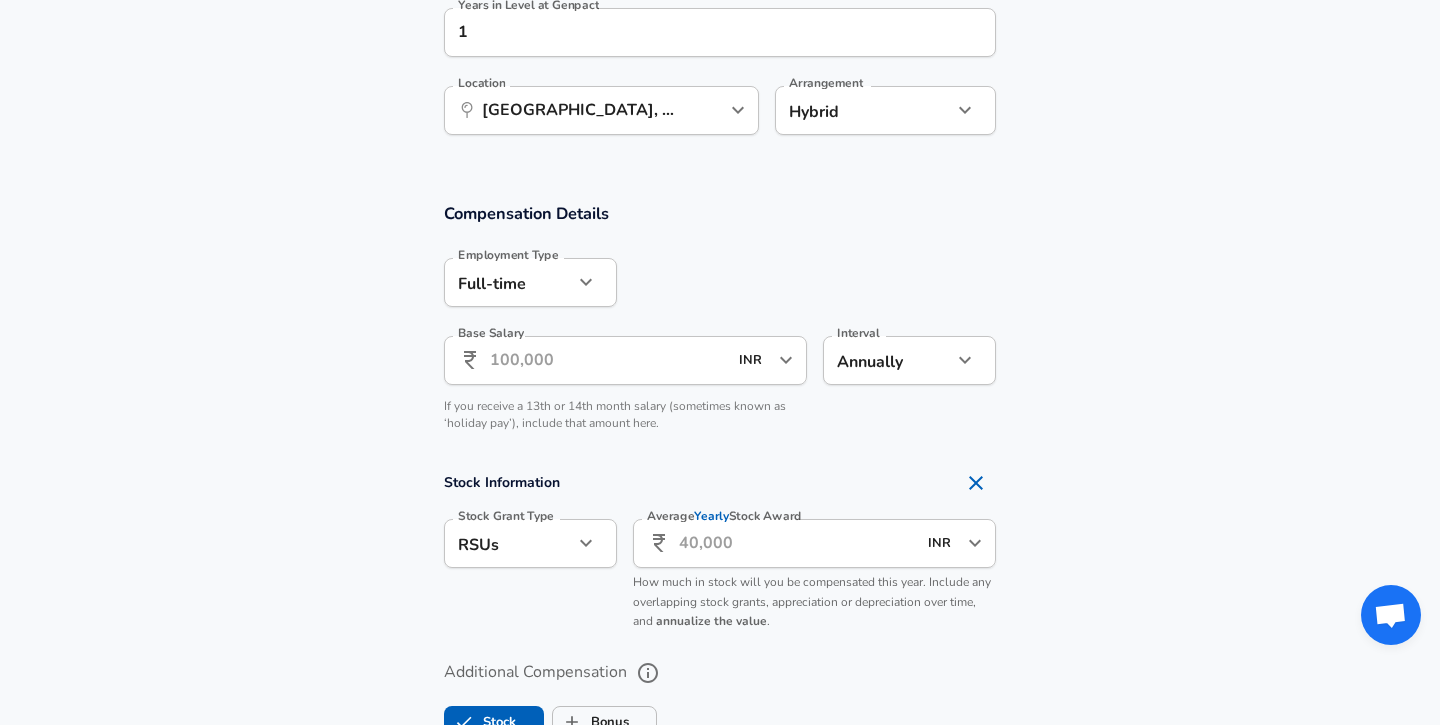 scroll, scrollTop: 1144, scrollLeft: 0, axis: vertical 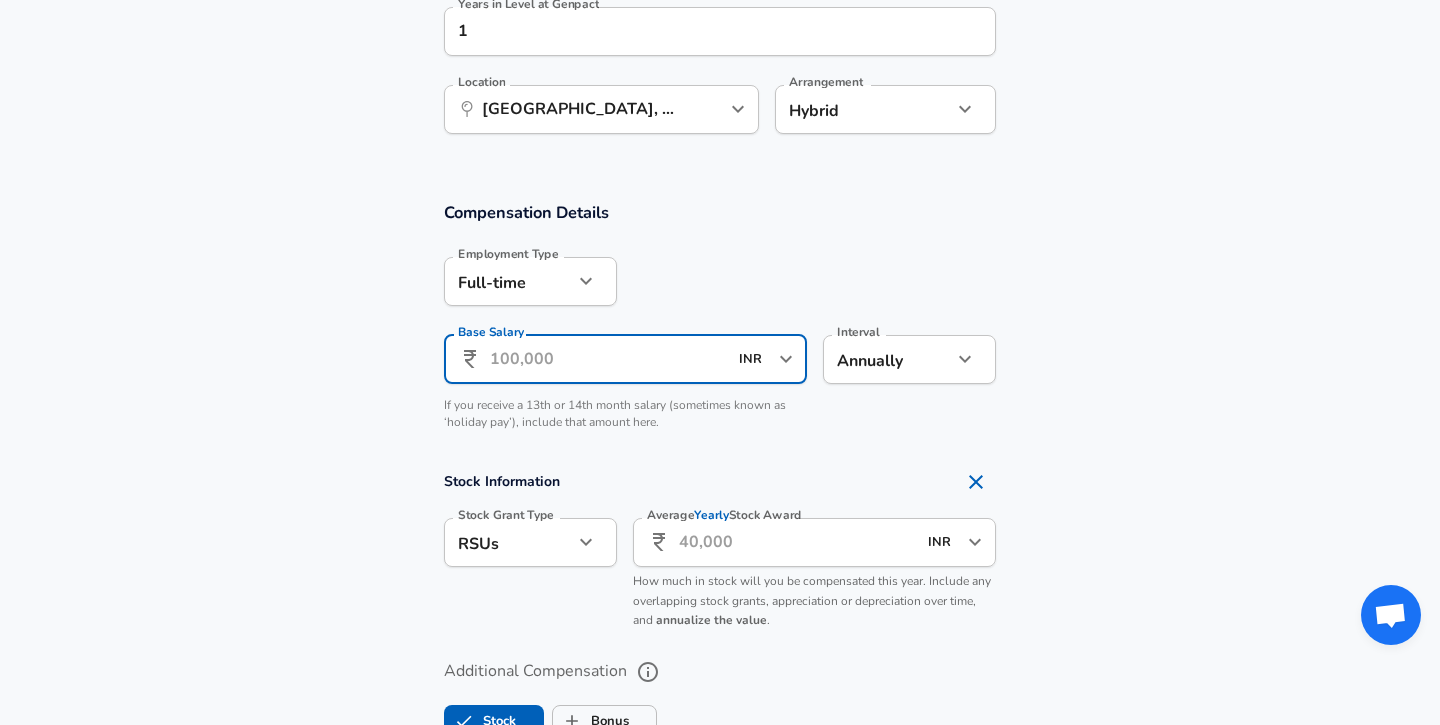 click on "Base Salary" at bounding box center (608, 359) 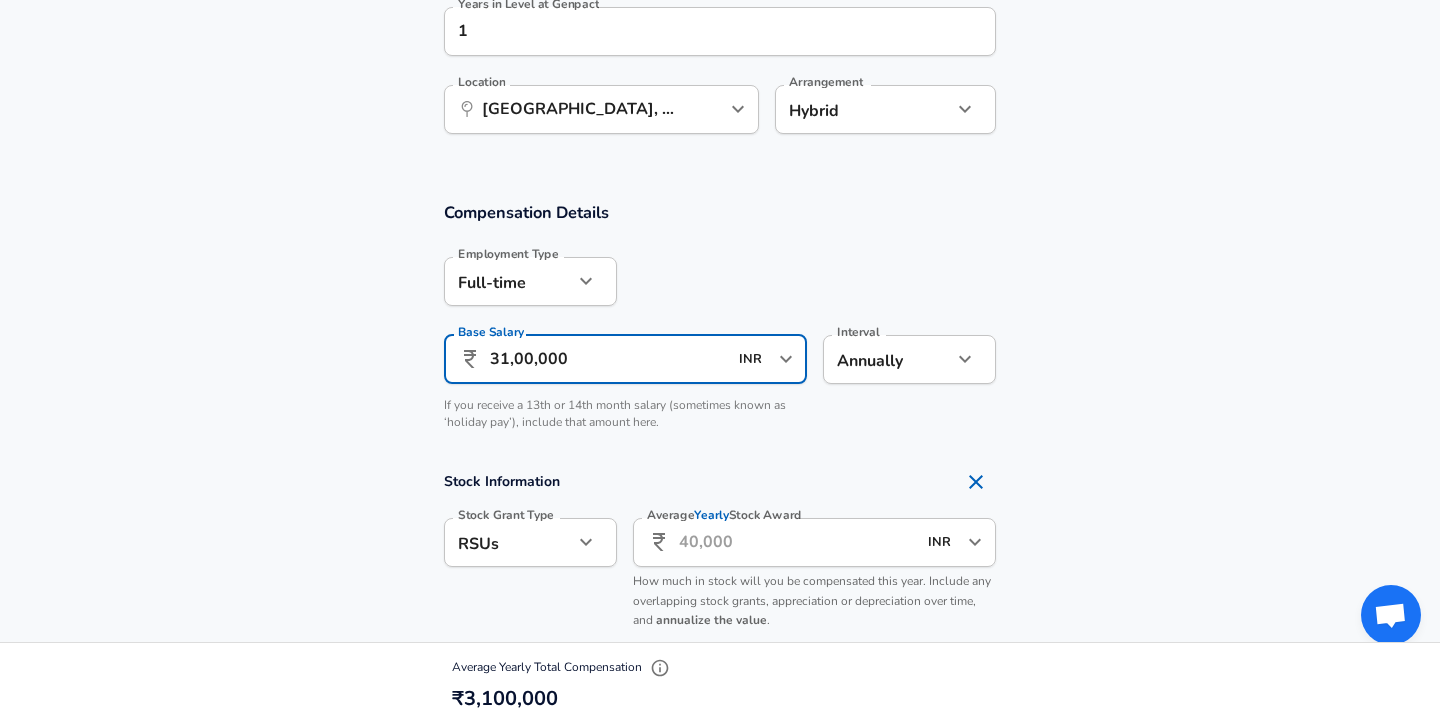 type on "31,00,000" 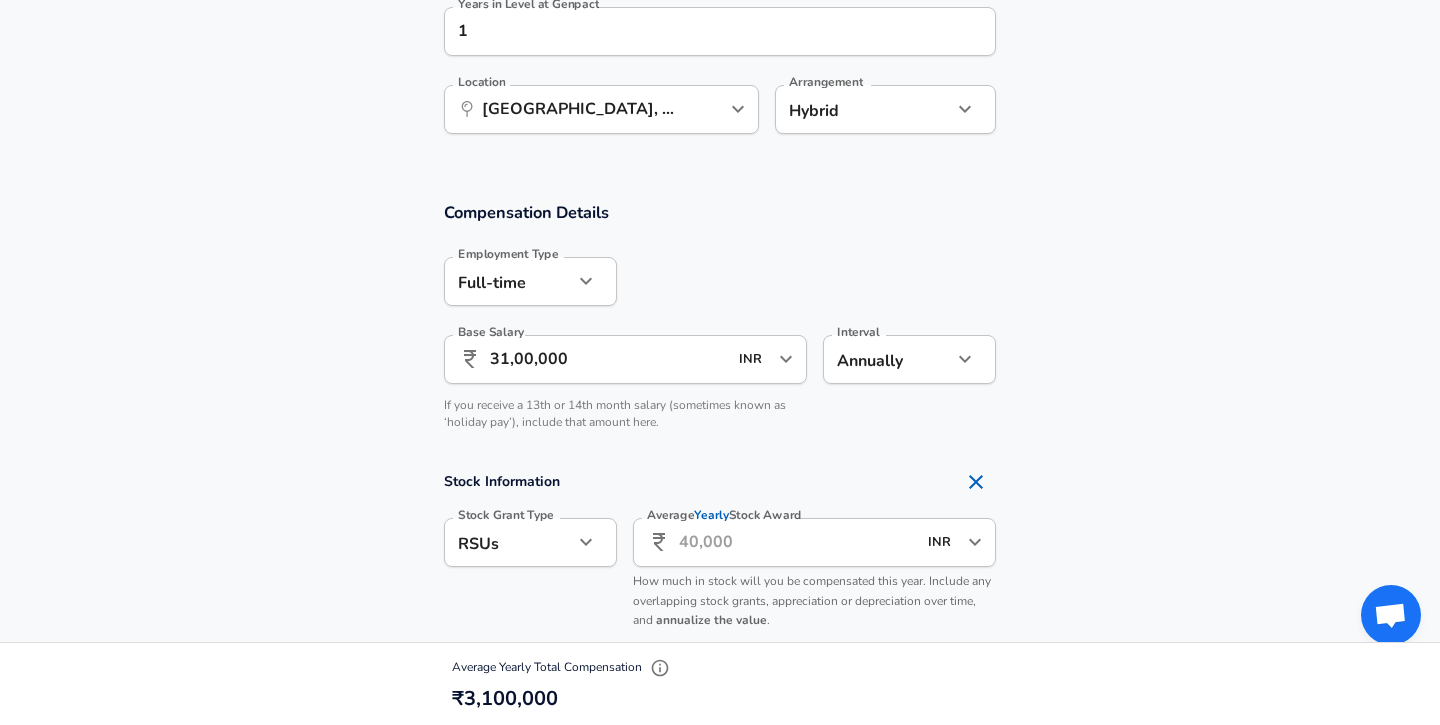 click on "Compensation Details Employment Type [DEMOGRAPHIC_DATA] full_time Employment Type Base Salary ​ 31,00,000 INR ​ Base Salary Interval Annually yearly Interval If you receive a 13th or 14th month salary (sometimes known as ‘holiday pay’), include that amount here." at bounding box center (720, 322) 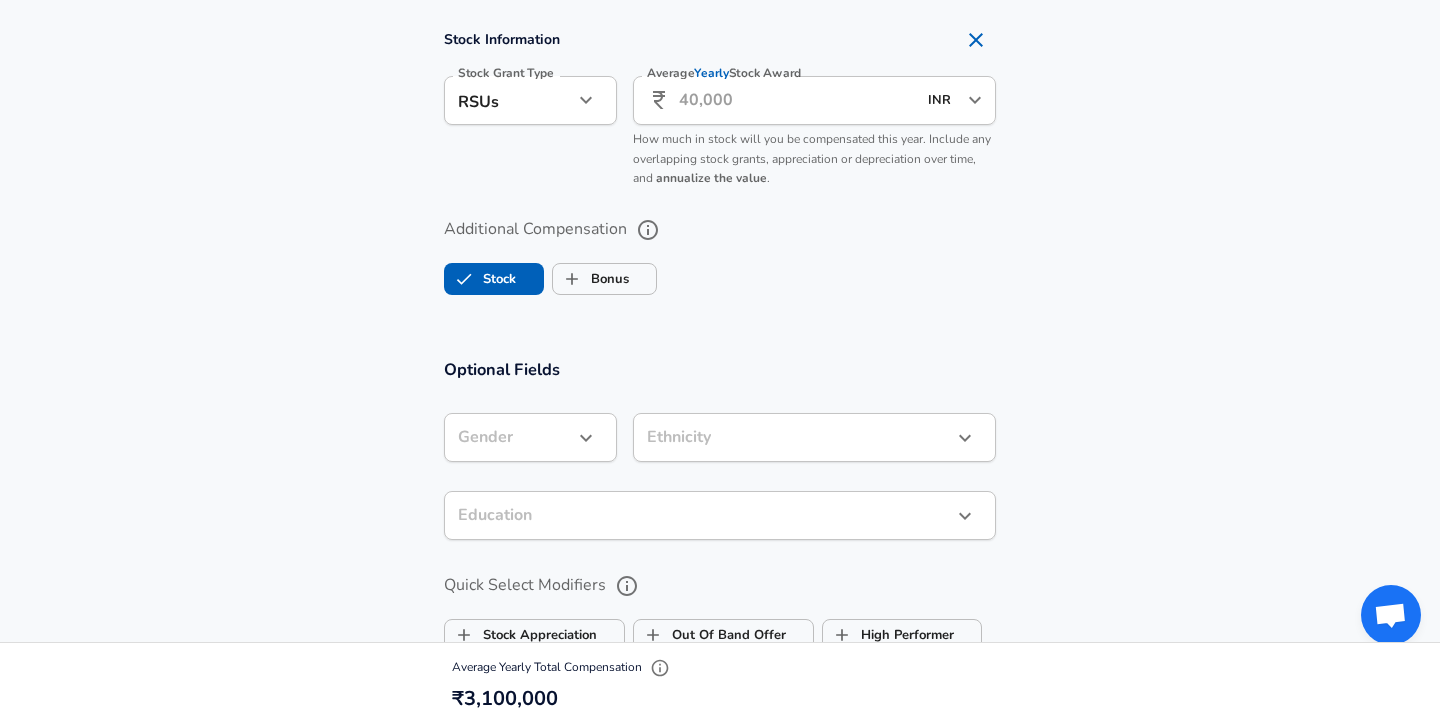 scroll, scrollTop: 1588, scrollLeft: 0, axis: vertical 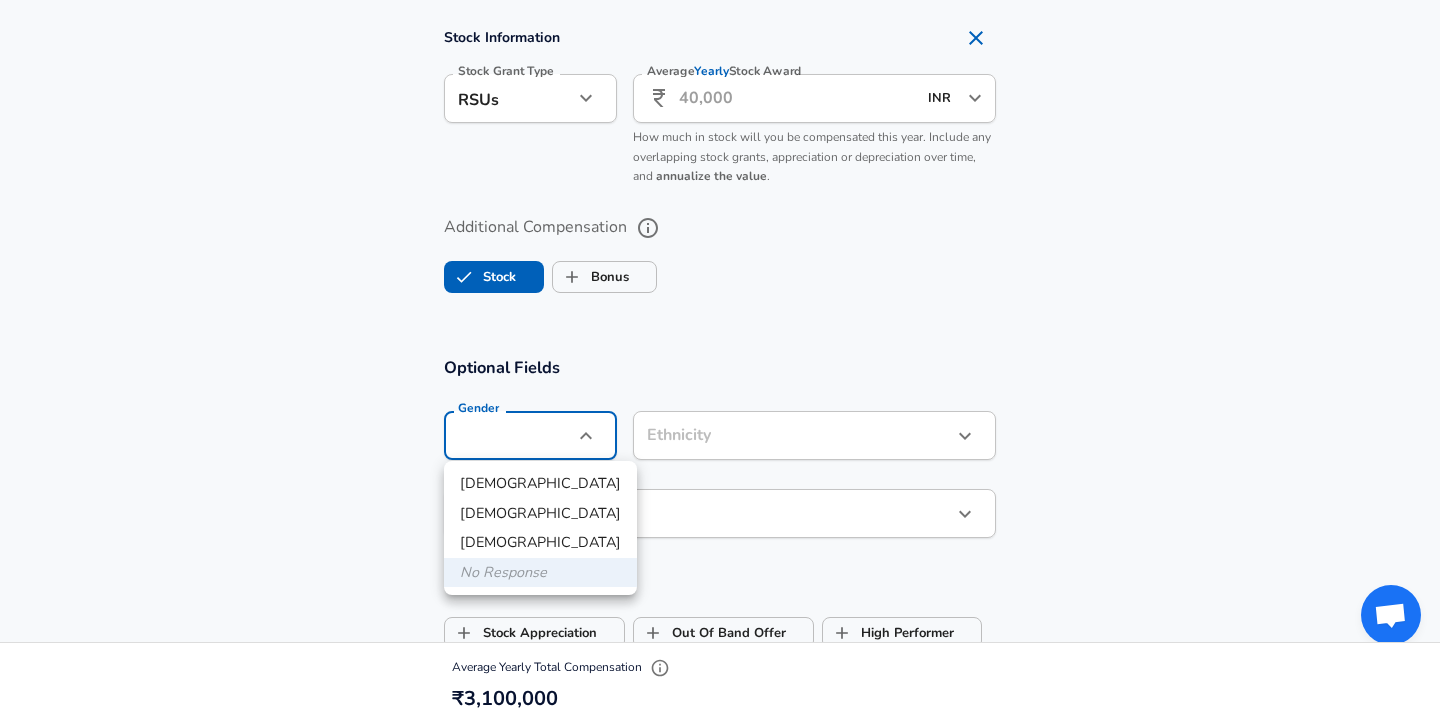 click on "Restart Add Your Salary Upload your offer letter   to verify your submission Enhance Privacy and Anonymity No Automatically hides specific fields until there are enough submissions to safely display the full details.   More Details Based on your submission and the data points that we have already collected, we will automatically hide and anonymize specific fields if there aren't enough data points to remain sufficiently anonymous. Company & Title Information   Enter the company you received your offer from Company Genpact Company   Select the title that closest resembles your official title. This should be similar to the title that was present on your offer letter. Title Principal Consultant Title   Select a job family that best fits your role. If you can't find one, select 'Other' to enter a custom job family Job Family Software Engineer Job Family   Select a Specialization that best fits your role. If you can't find one, select 'Other' to enter a custom specialization Select Specialization Full Stack   Yes" at bounding box center (720, -1226) 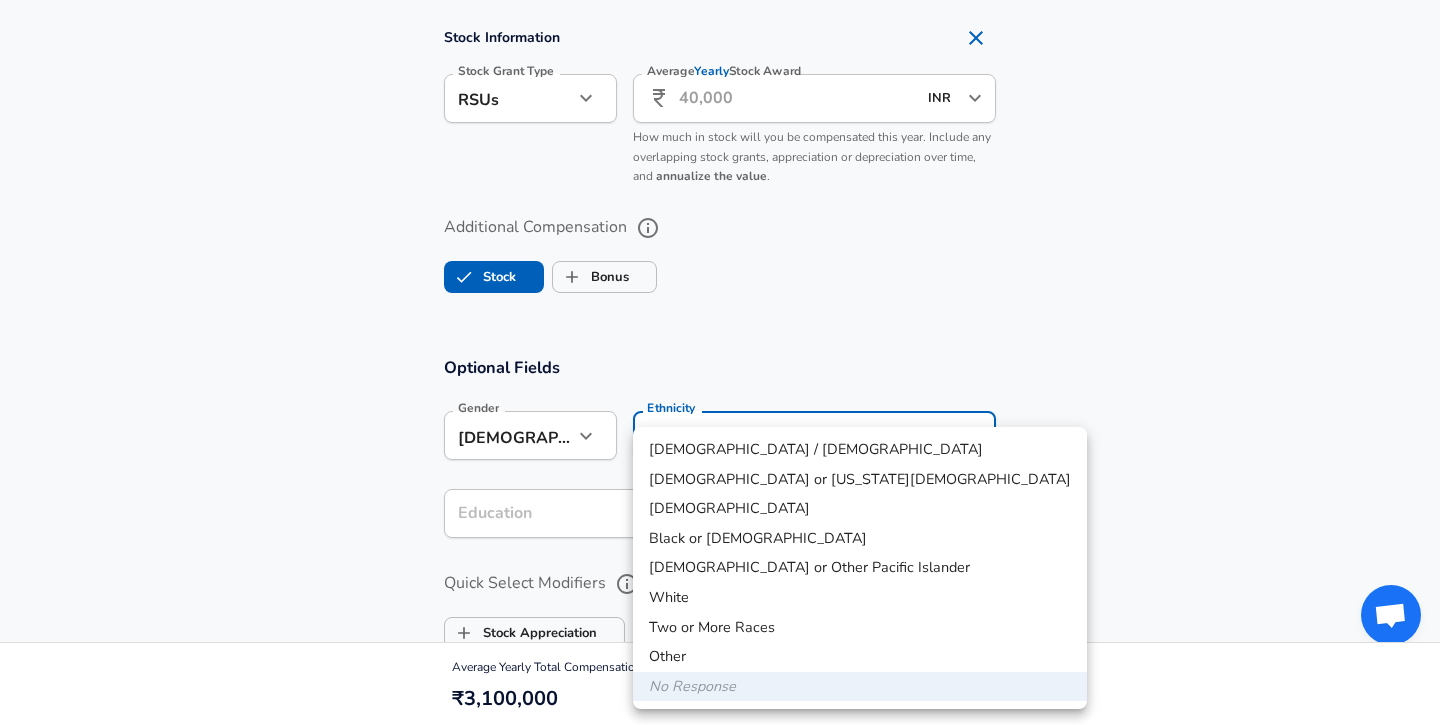 click on "Restart Add Your Salary Upload your offer letter   to verify your submission Enhance Privacy and Anonymity No Automatically hides specific fields until there are enough submissions to safely display the full details.   More Details Based on your submission and the data points that we have already collected, we will automatically hide and anonymize specific fields if there aren't enough data points to remain sufficiently anonymous. Company & Title Information   Enter the company you received your offer from Company Genpact Company   Select the title that closest resembles your official title. This should be similar to the title that was present on your offer letter. Title Principal Consultant Title   Select a job family that best fits your role. If you can't find one, select 'Other' to enter a custom job family Job Family Software Engineer Job Family   Select a Specialization that best fits your role. If you can't find one, select 'Other' to enter a custom specialization Select Specialization Full Stack   Yes" at bounding box center (720, -1226) 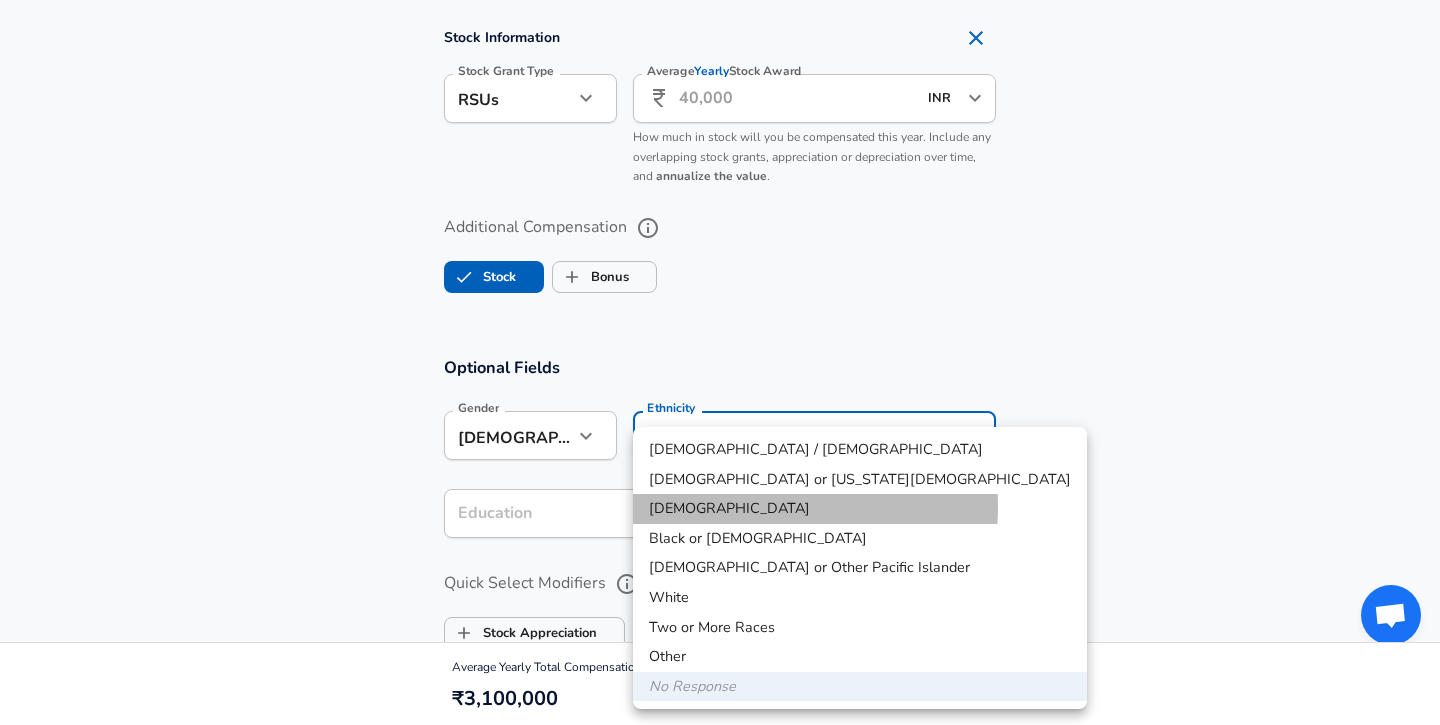 click on "[DEMOGRAPHIC_DATA]" at bounding box center (860, 509) 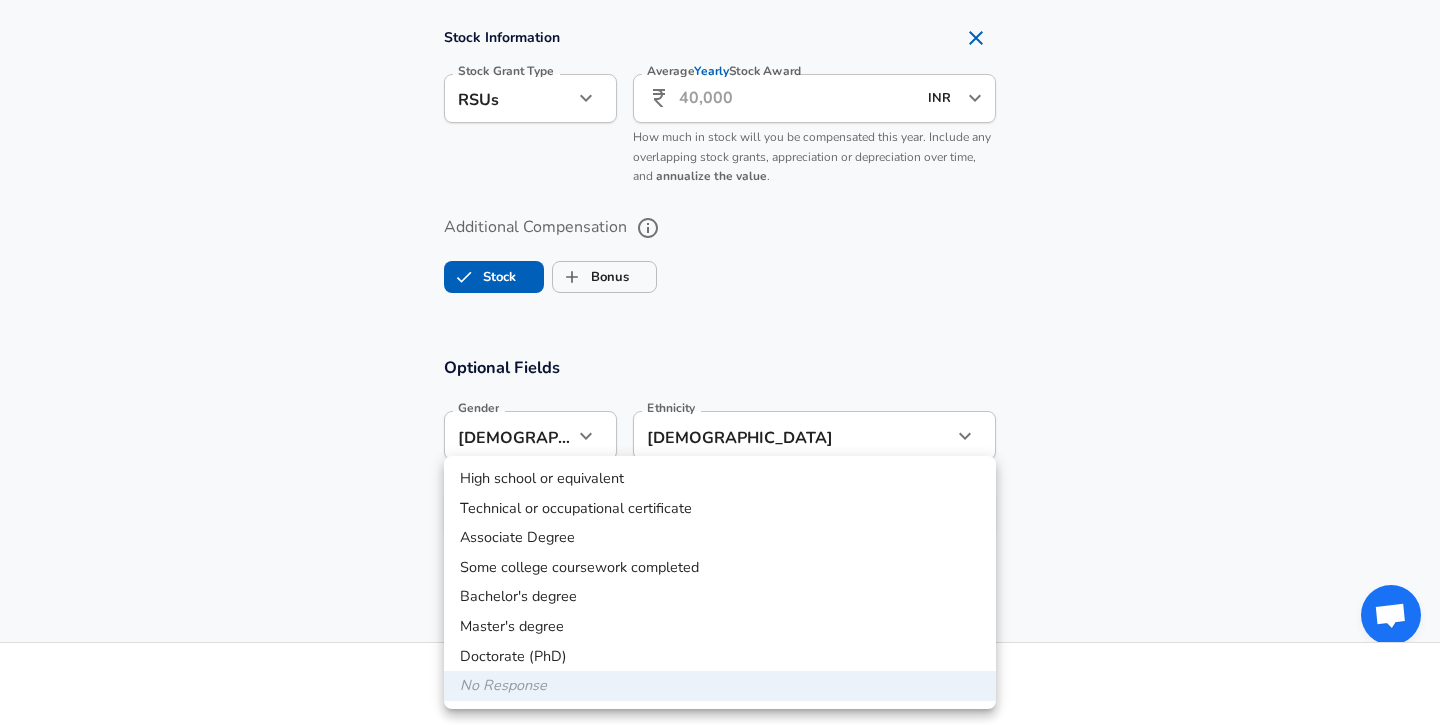 click on "Restart Add Your Salary Upload your offer letter   to verify your submission Enhance Privacy and Anonymity No Automatically hides specific fields until there are enough submissions to safely display the full details.   More Details Based on your submission and the data points that we have already collected, we will automatically hide and anonymize specific fields if there aren't enough data points to remain sufficiently anonymous. Company & Title Information   Enter the company you received your offer from Company Genpact Company   Select the title that closest resembles your official title. This should be similar to the title that was present on your offer letter. Title Principal Consultant Title   Select a job family that best fits your role. If you can't find one, select 'Other' to enter a custom job family Job Family Software Engineer Job Family   Select a Specialization that best fits your role. If you can't find one, select 'Other' to enter a custom specialization Select Specialization Full Stack   Yes" at bounding box center [720, -1226] 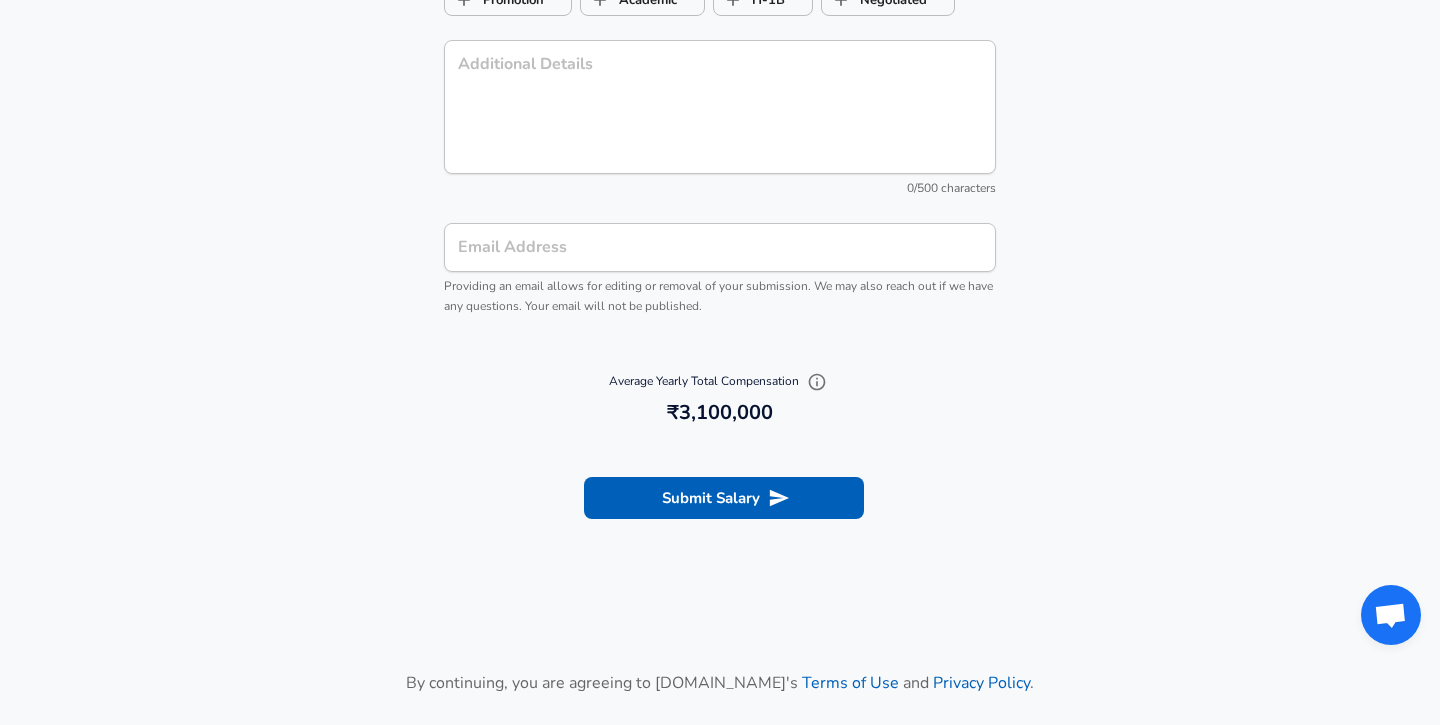 scroll, scrollTop: 2262, scrollLeft: 0, axis: vertical 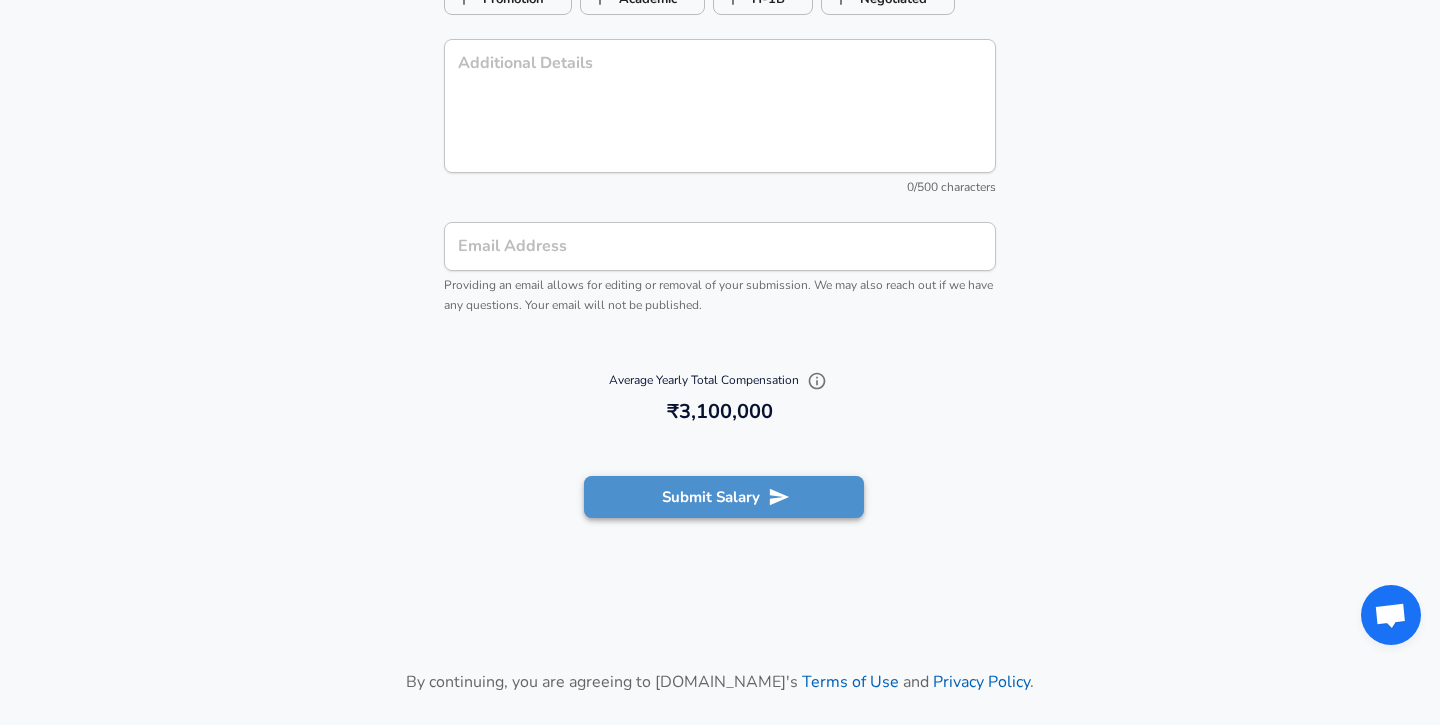 click on "Submit Salary" at bounding box center (724, 497) 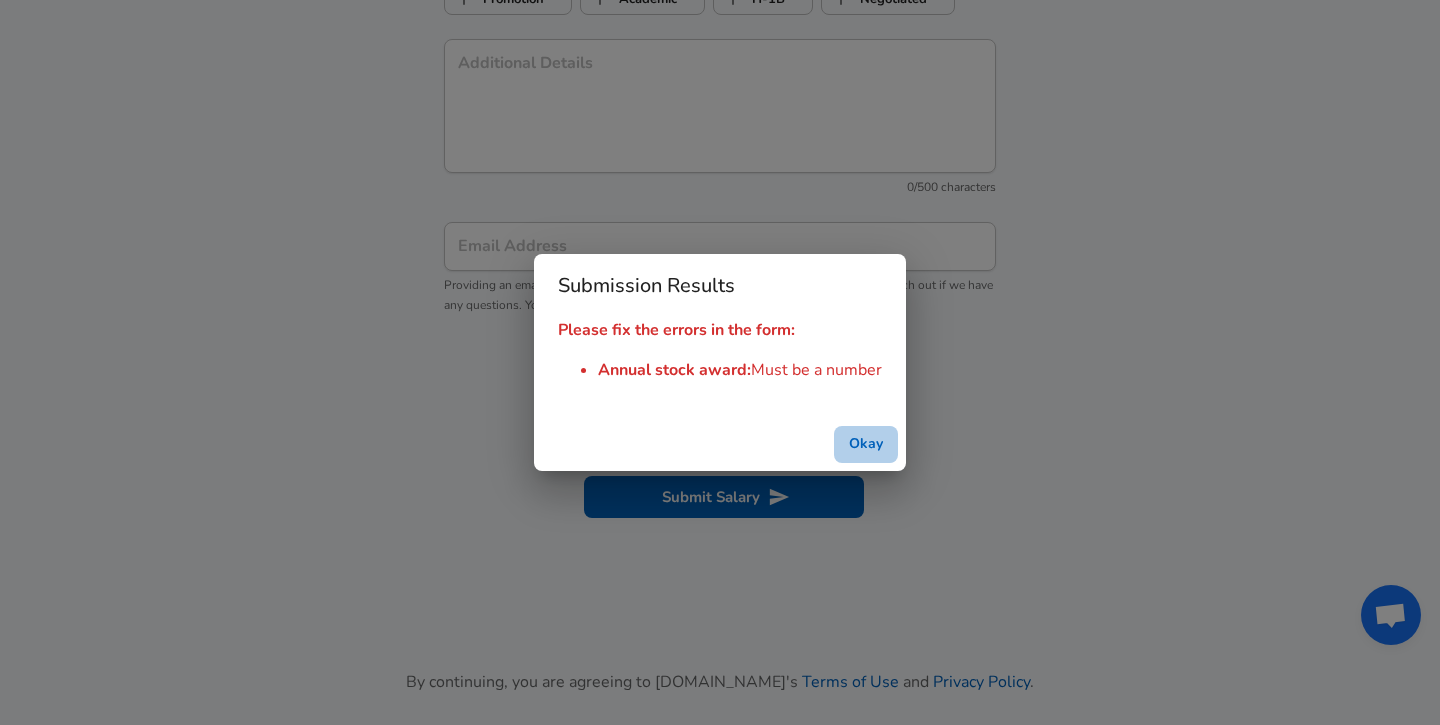 click on "Okay" at bounding box center (866, 444) 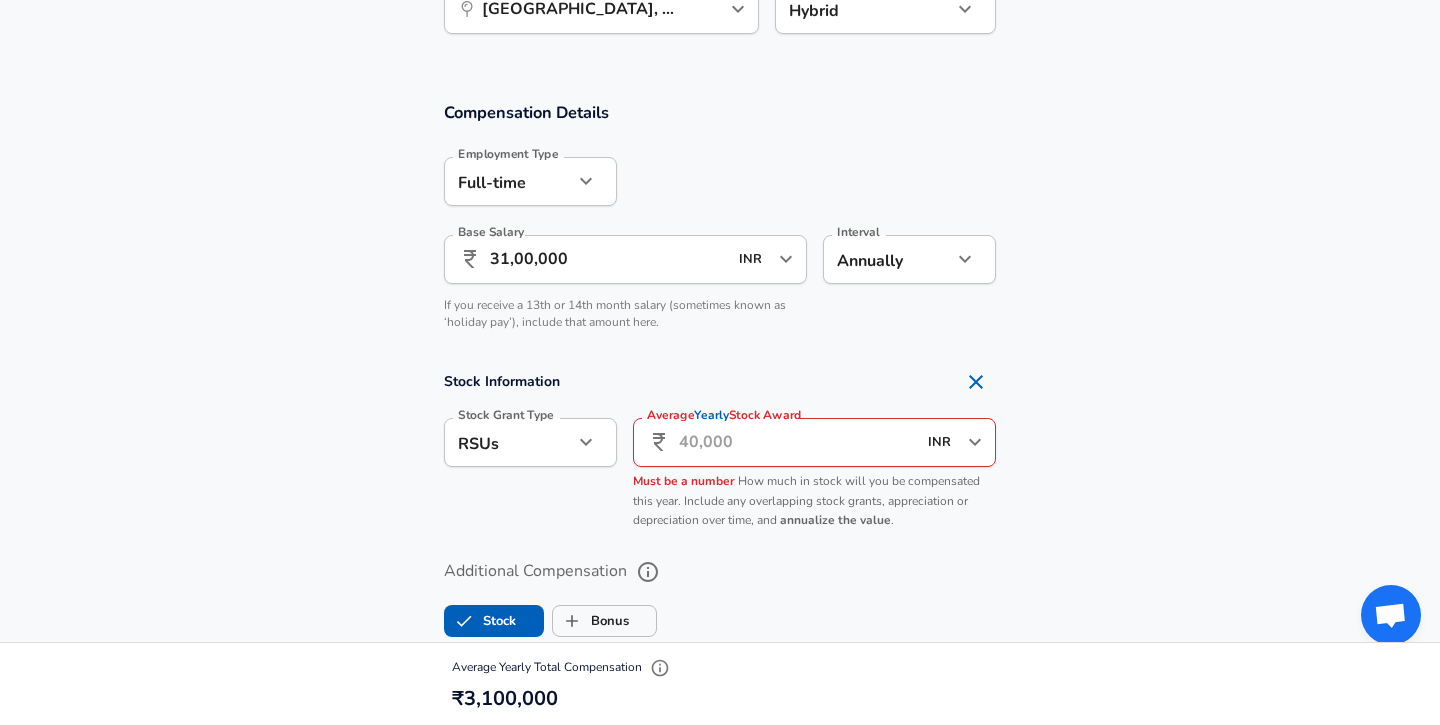 scroll, scrollTop: 1247, scrollLeft: 0, axis: vertical 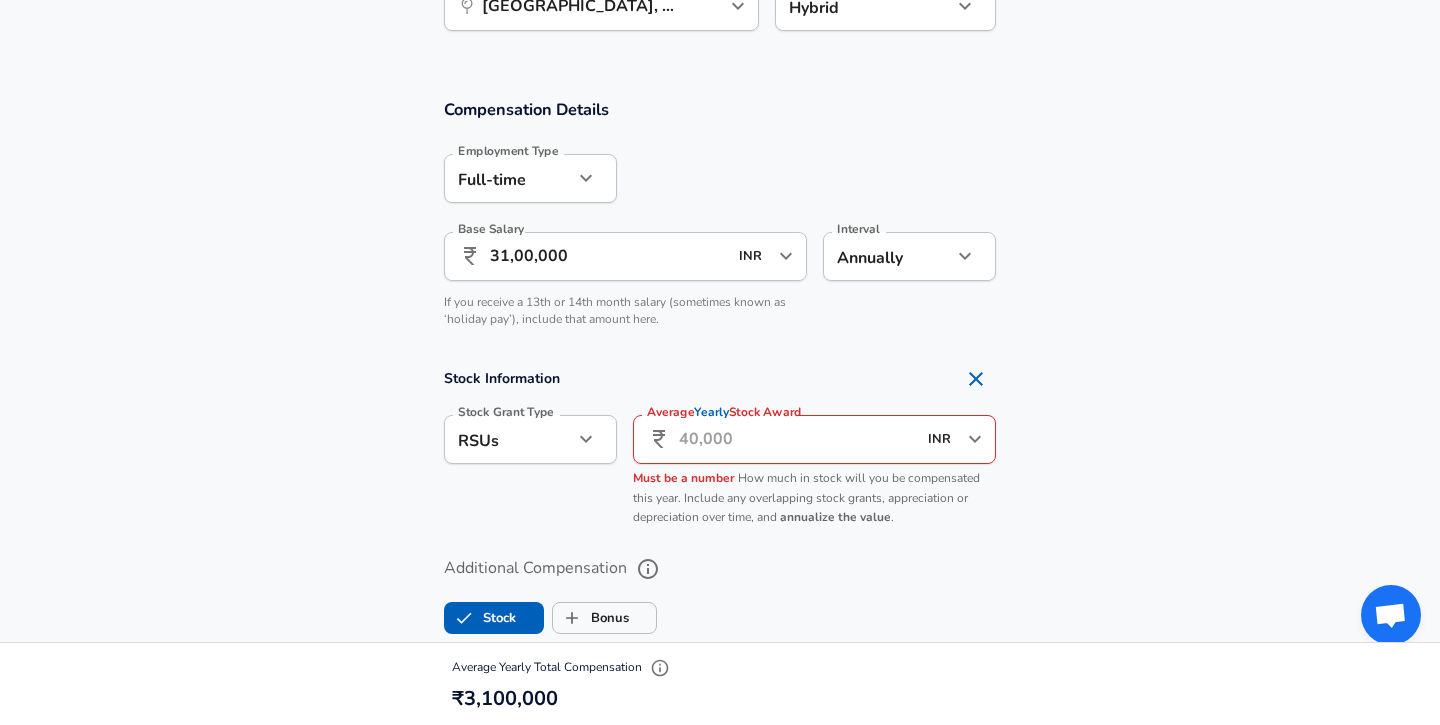click on "Average  Yearly  Stock Award" at bounding box center [797, 439] 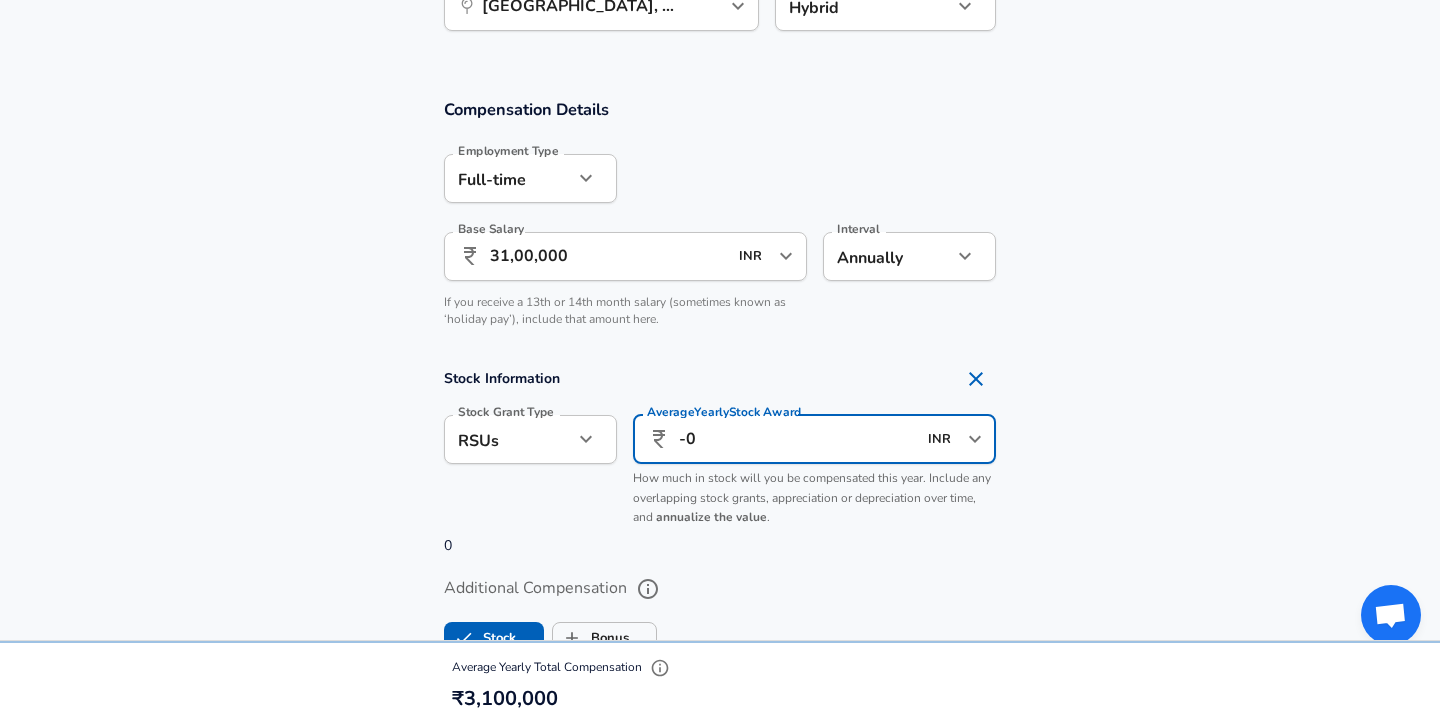type on "-" 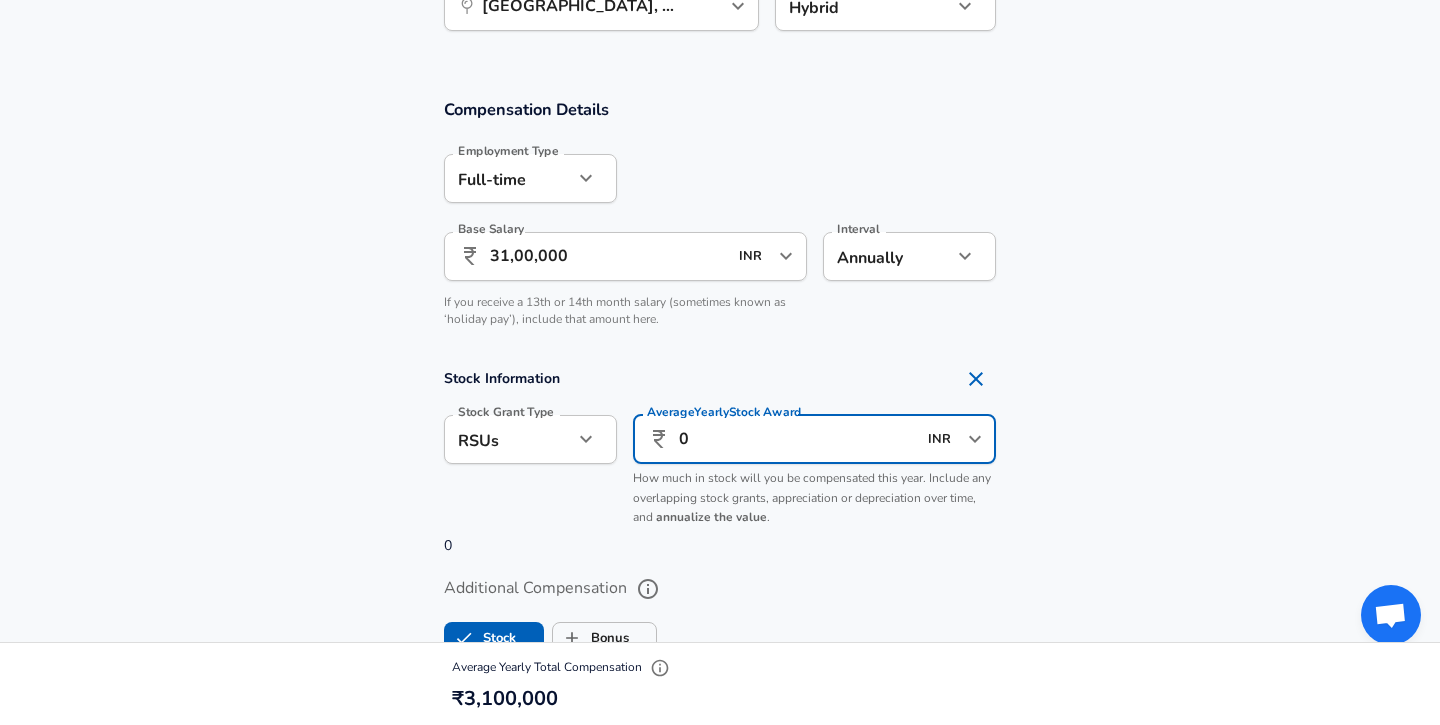 type on "0" 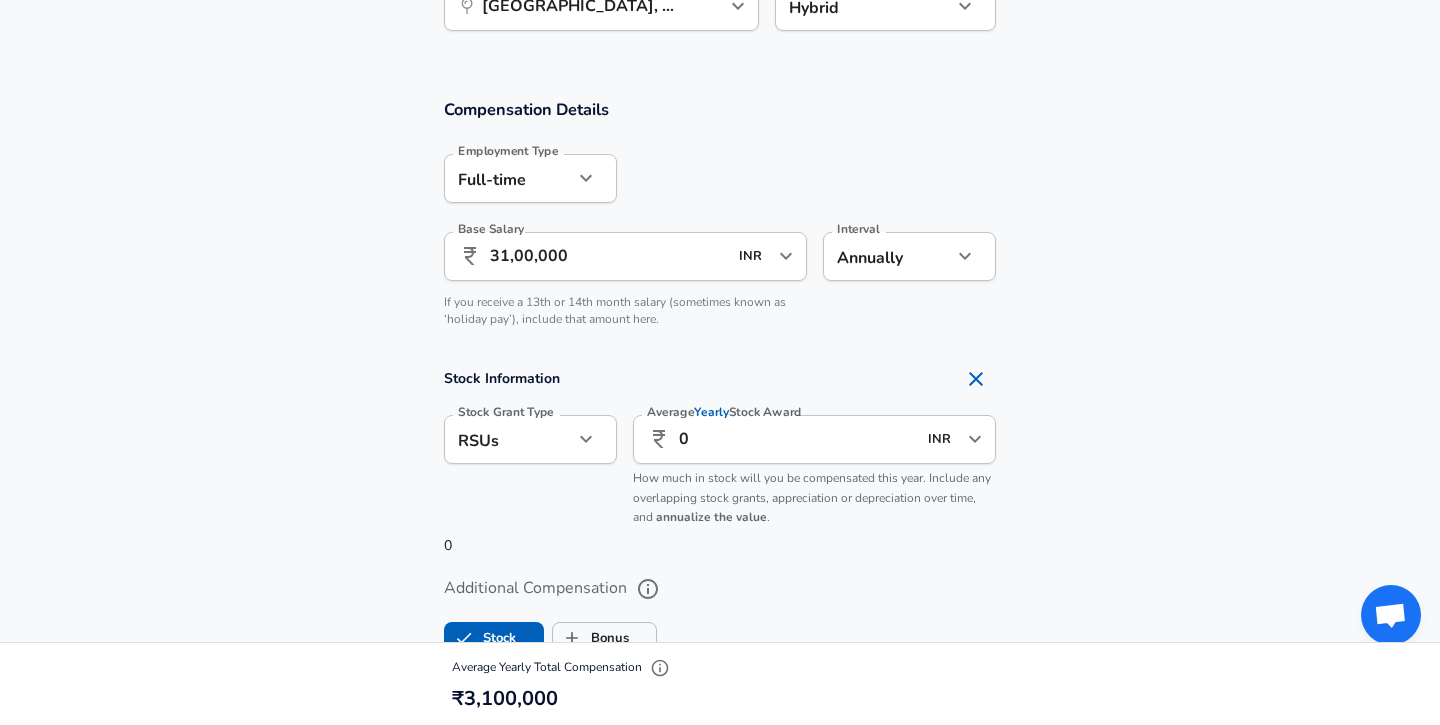 click on "Stock Information  Stock Grant Type RSUs stock Stock Grant Type Average  Yearly  Stock Award ​ 0 INR ​ Average  Yearly  Stock Award   How much in stock will you be compensated this year. Include any overlapping stock grants, appreciation or depreciation over time, and   annualize the value . 0" at bounding box center (720, 458) 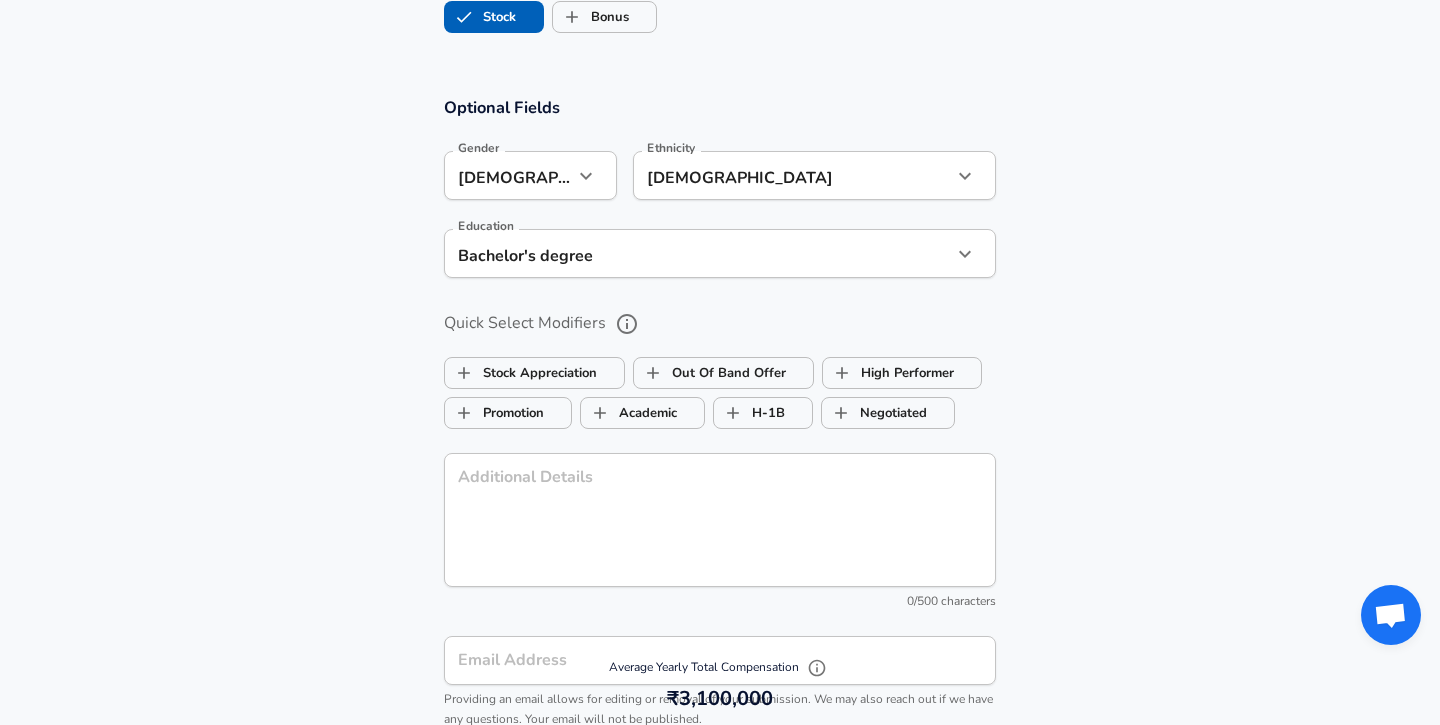 scroll, scrollTop: 2519, scrollLeft: 0, axis: vertical 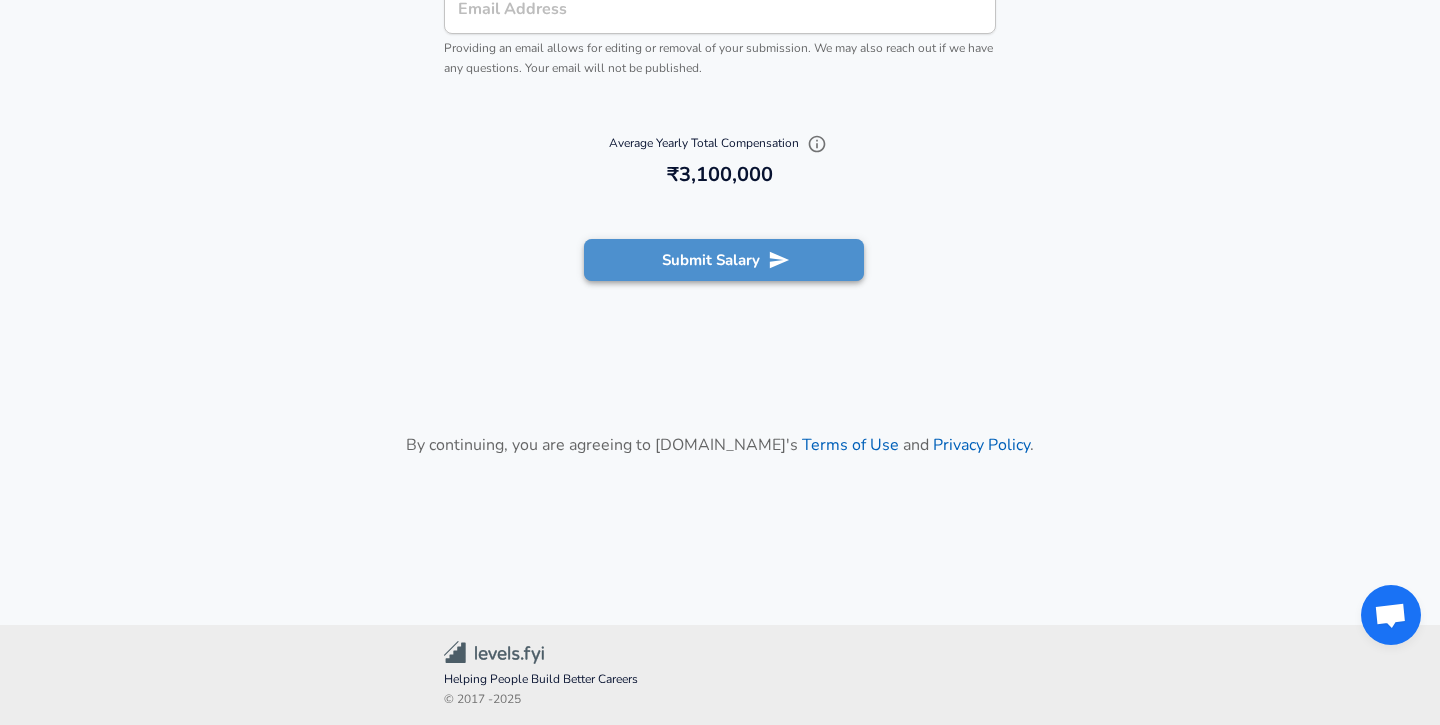 click on "Submit Salary" at bounding box center [724, 260] 